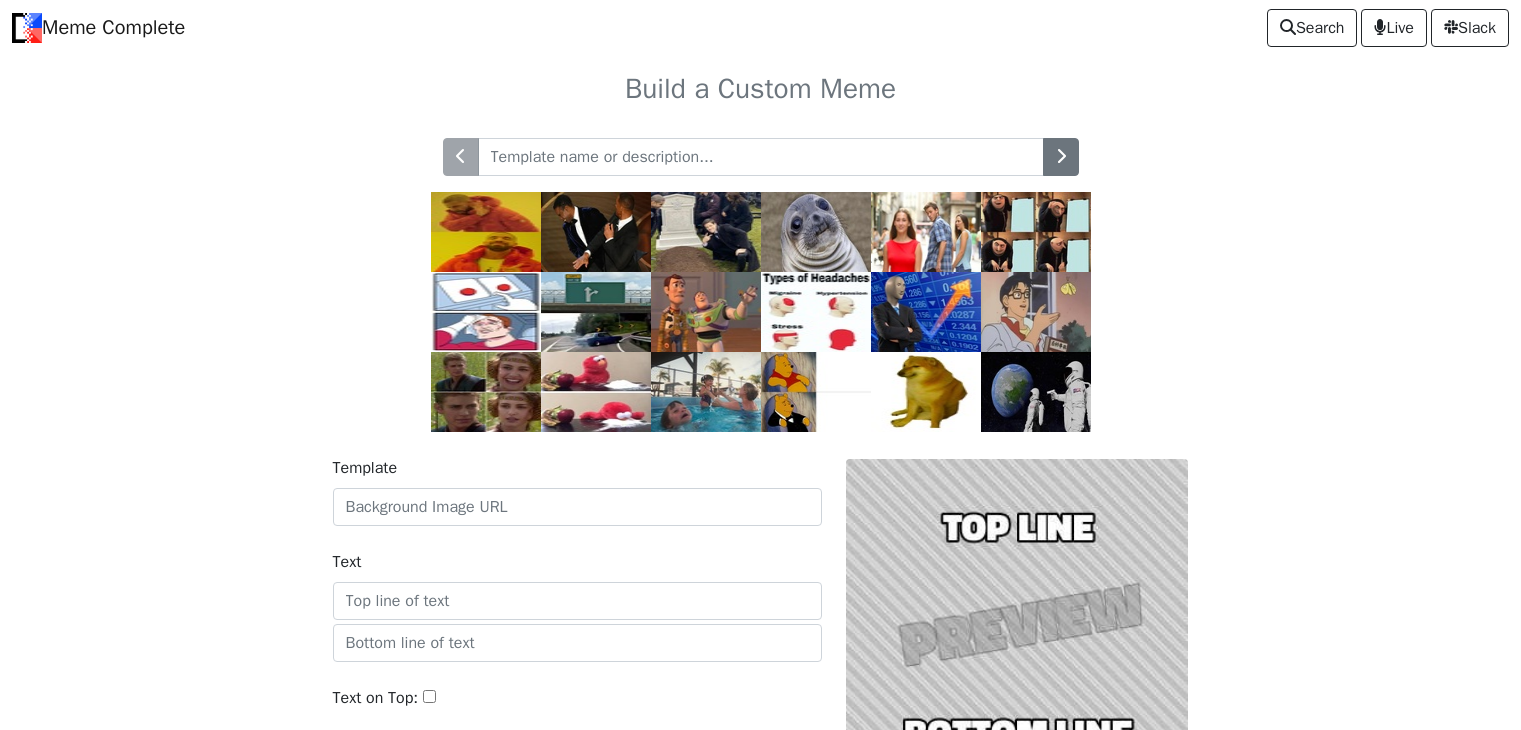 scroll, scrollTop: 0, scrollLeft: 0, axis: both 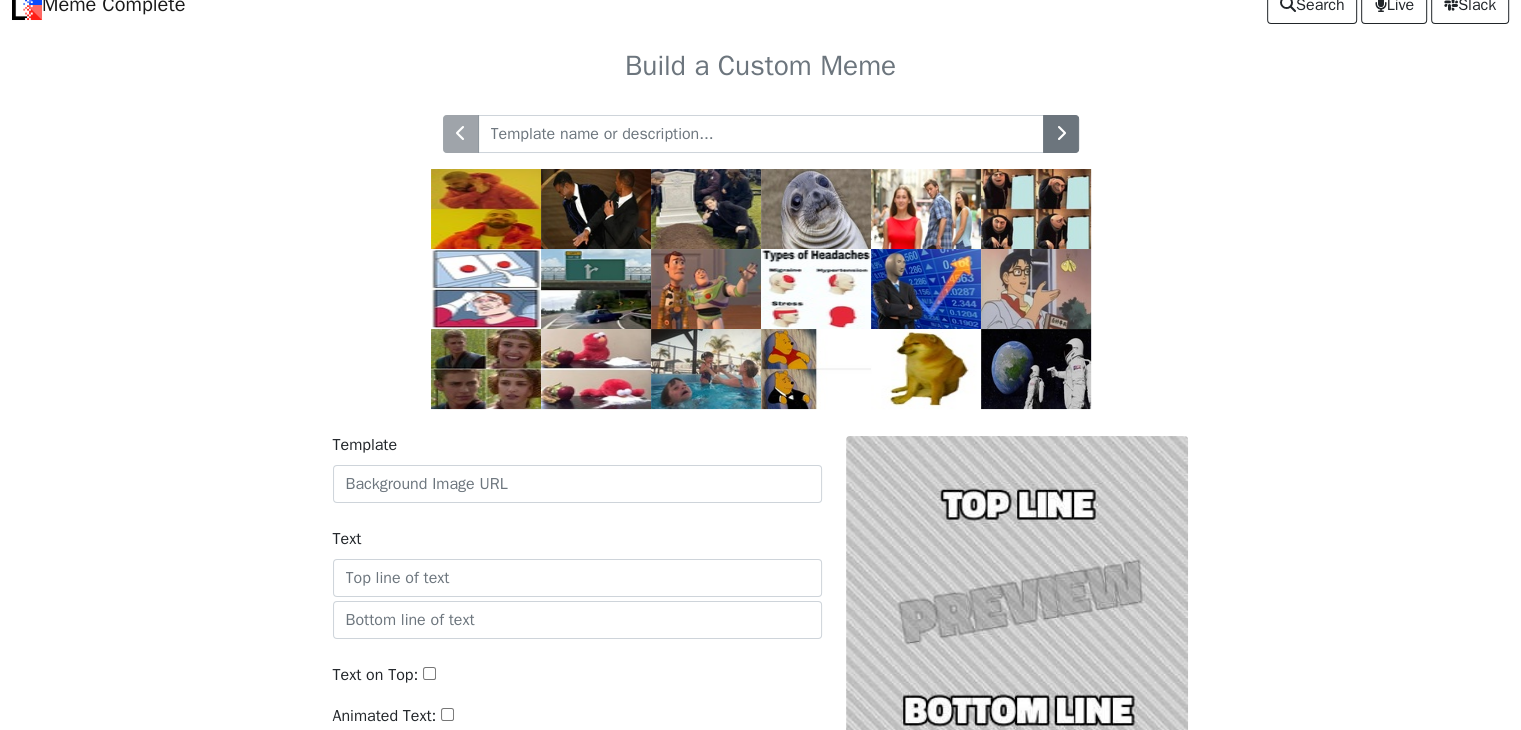 click at bounding box center [761, 134] 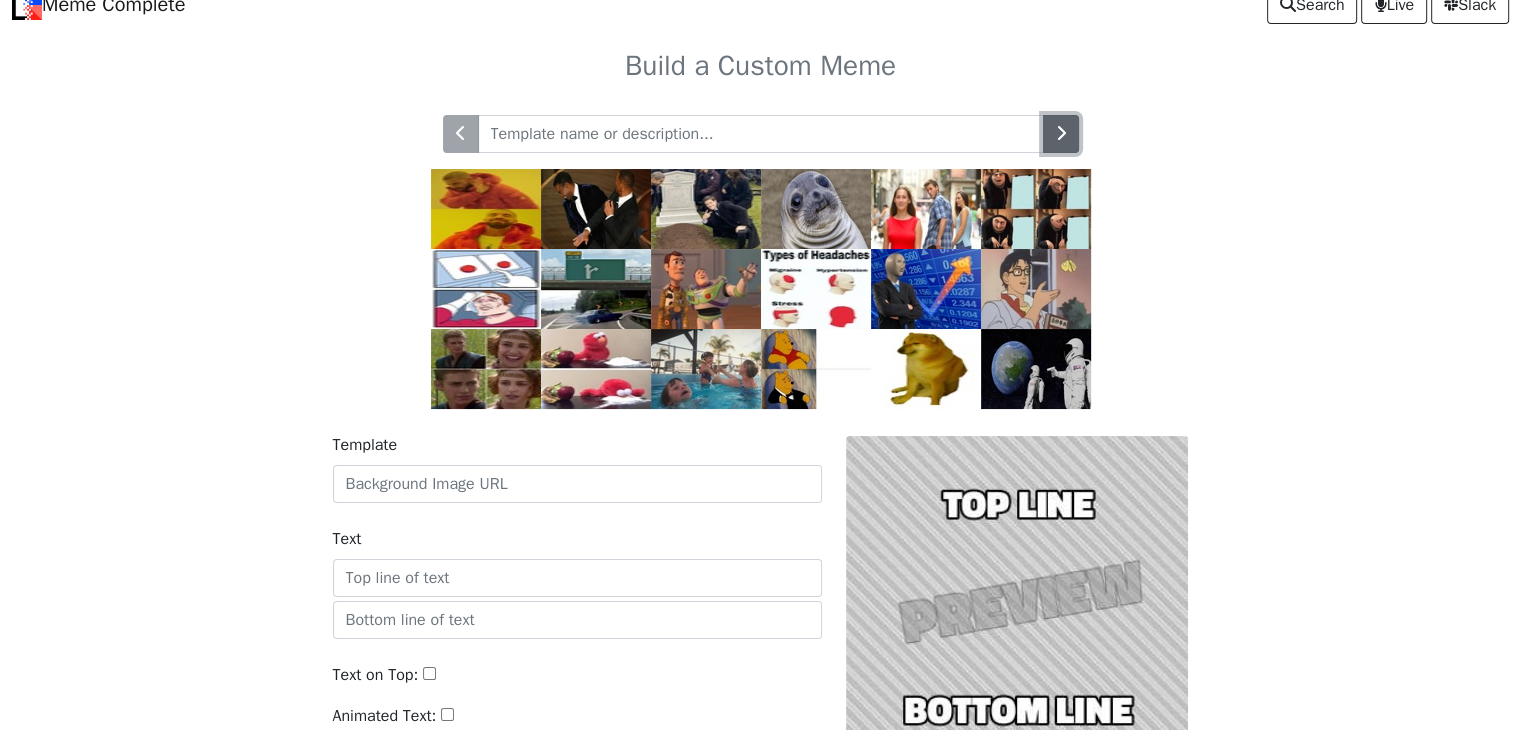 click at bounding box center [1061, 134] 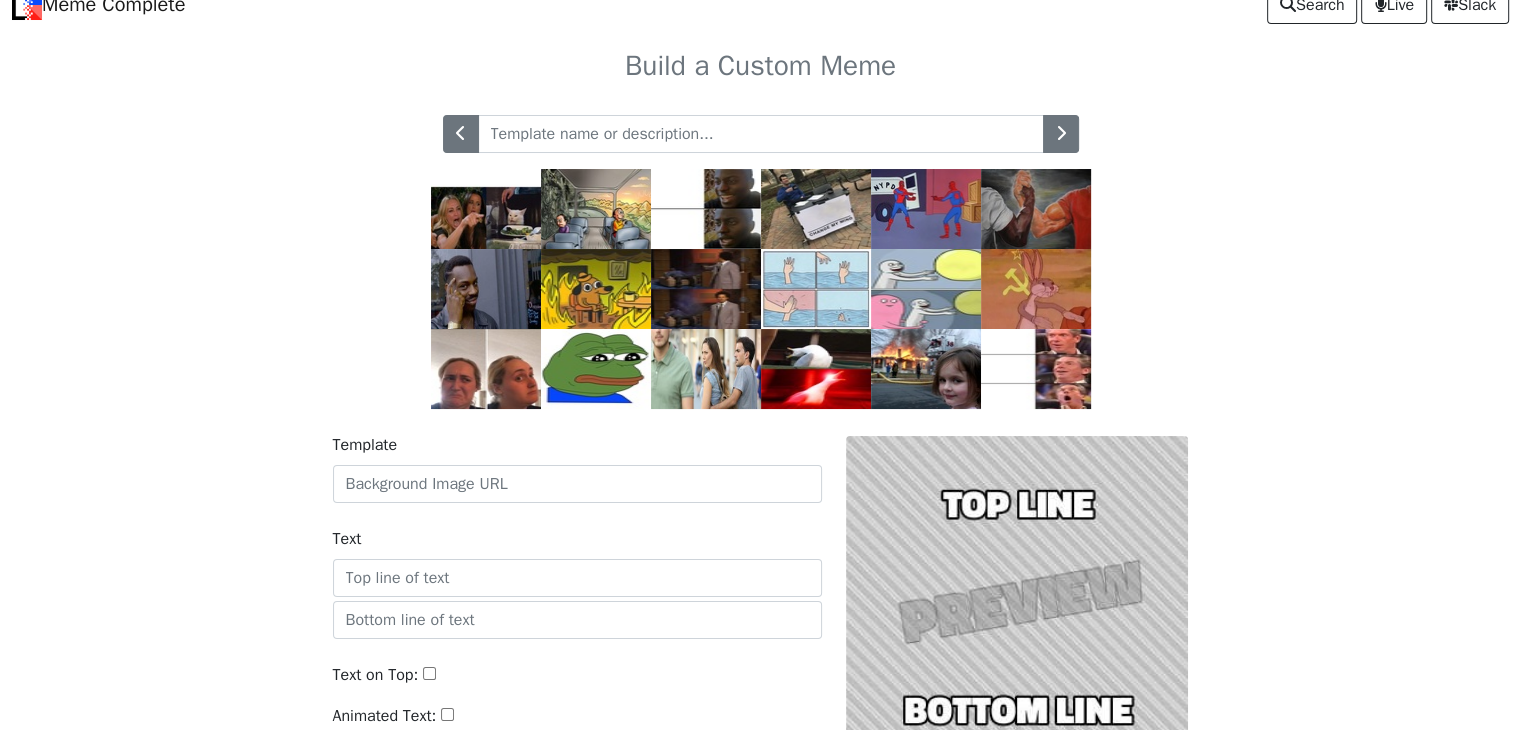 click at bounding box center (1036, 369) 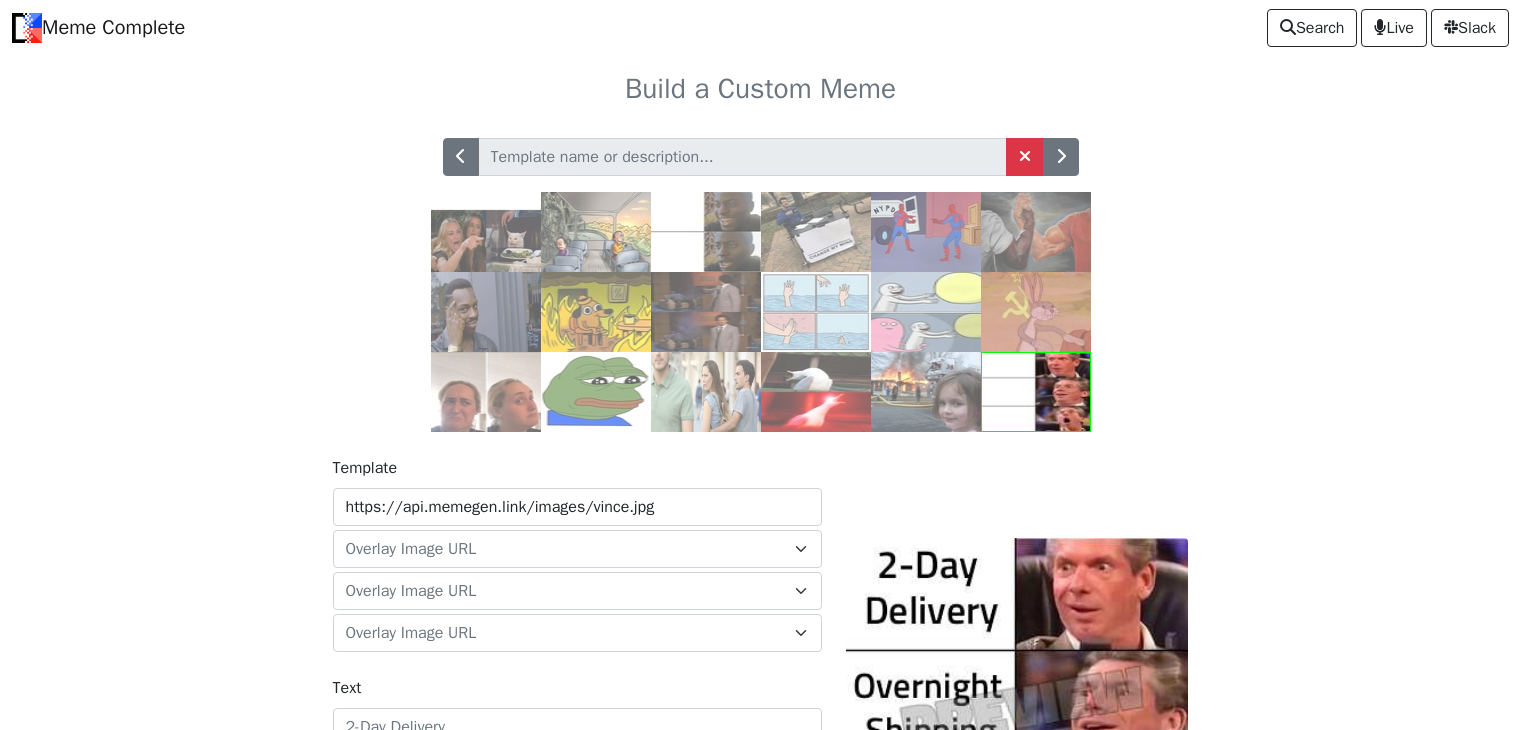 scroll, scrollTop: 0, scrollLeft: 0, axis: both 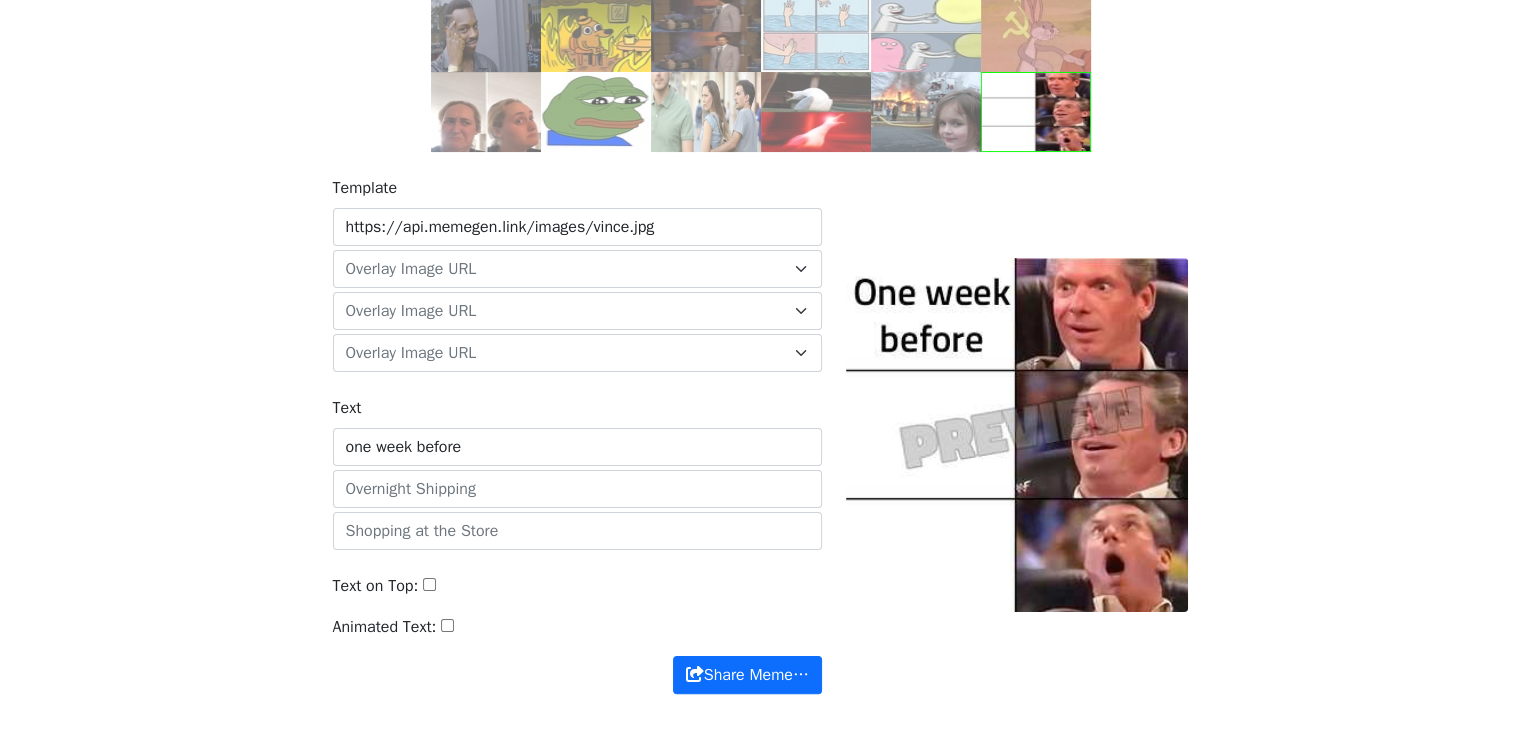 type on "One week before the exam" 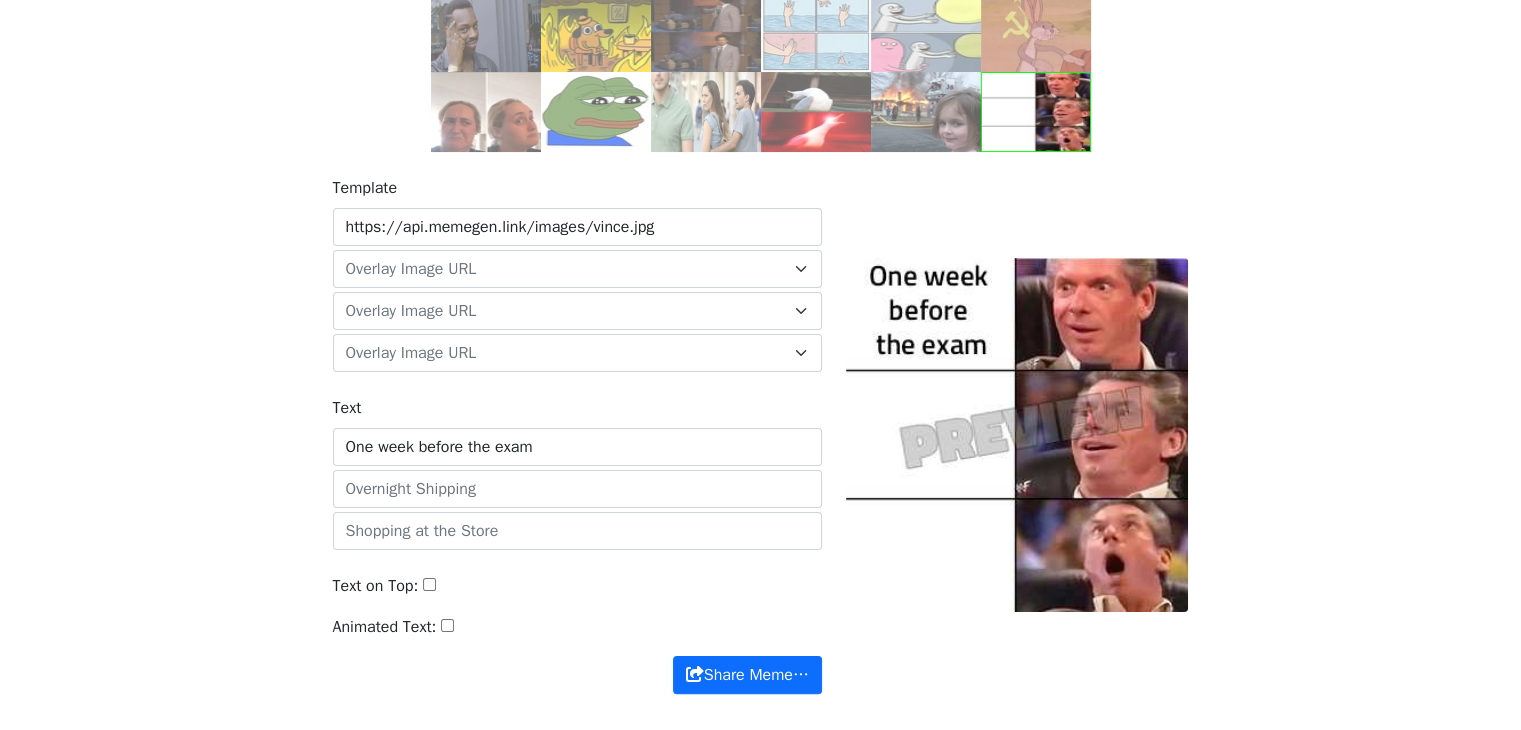 drag, startPoint x: 471, startPoint y: 506, endPoint x: 476, endPoint y: 490, distance: 16.763054 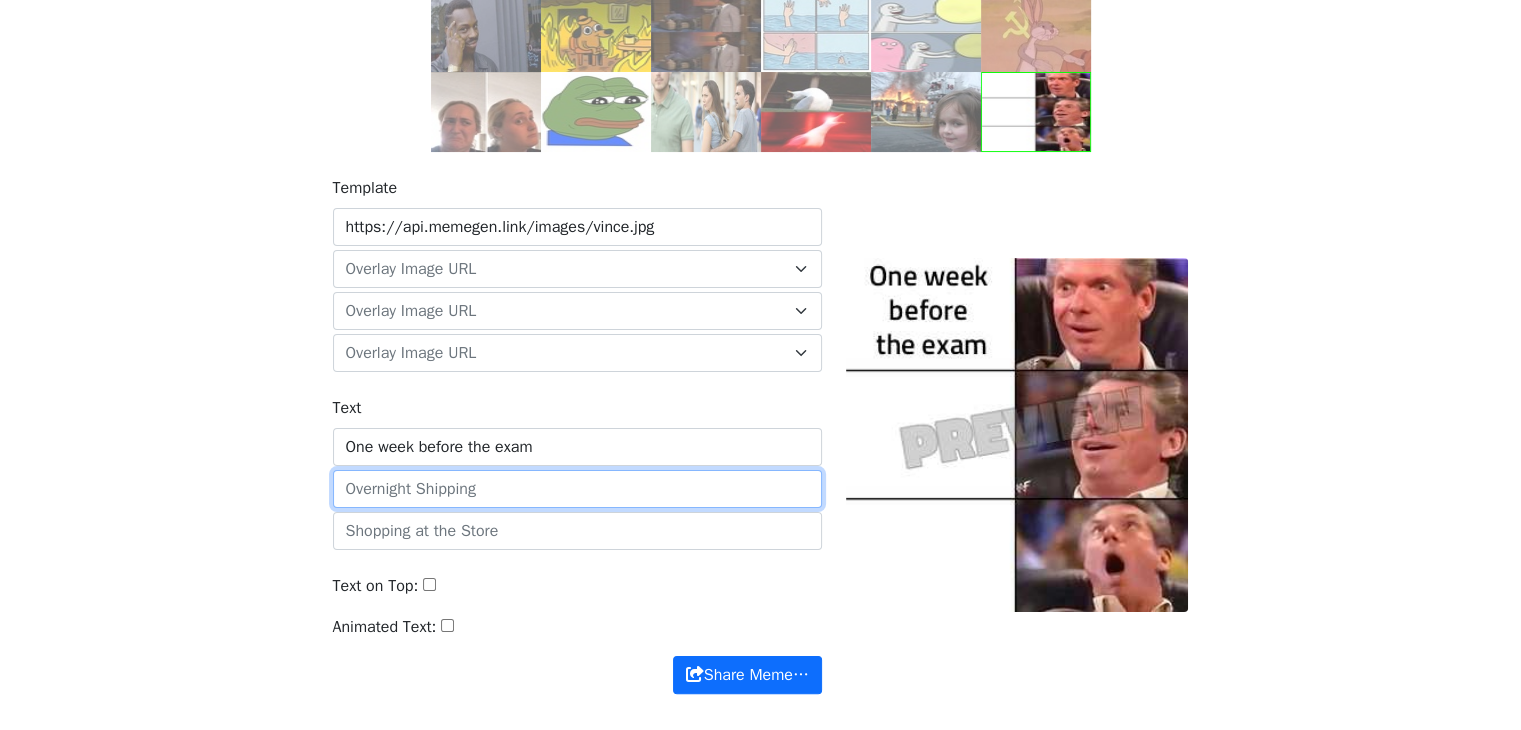 click at bounding box center [577, 489] 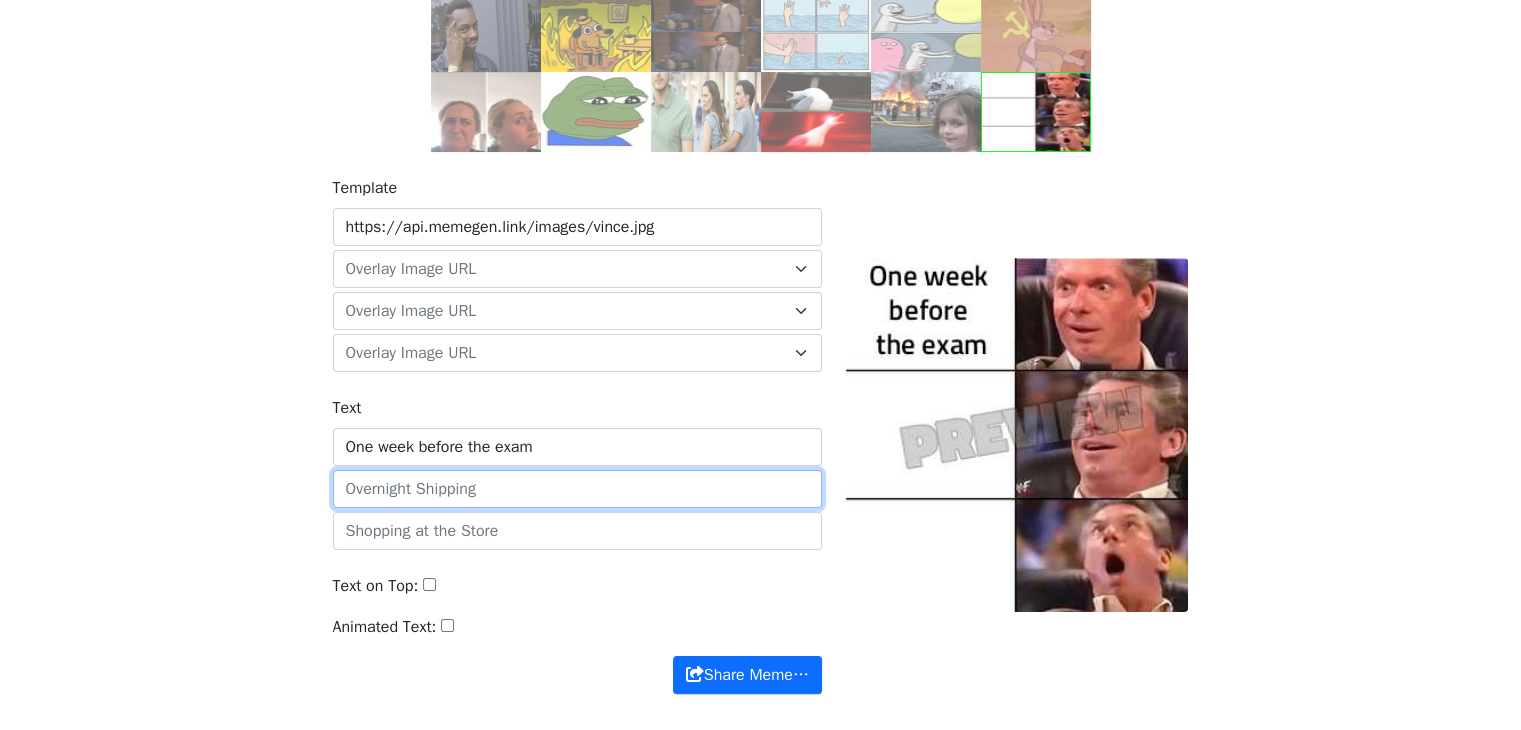 type on "Two days before the exam" 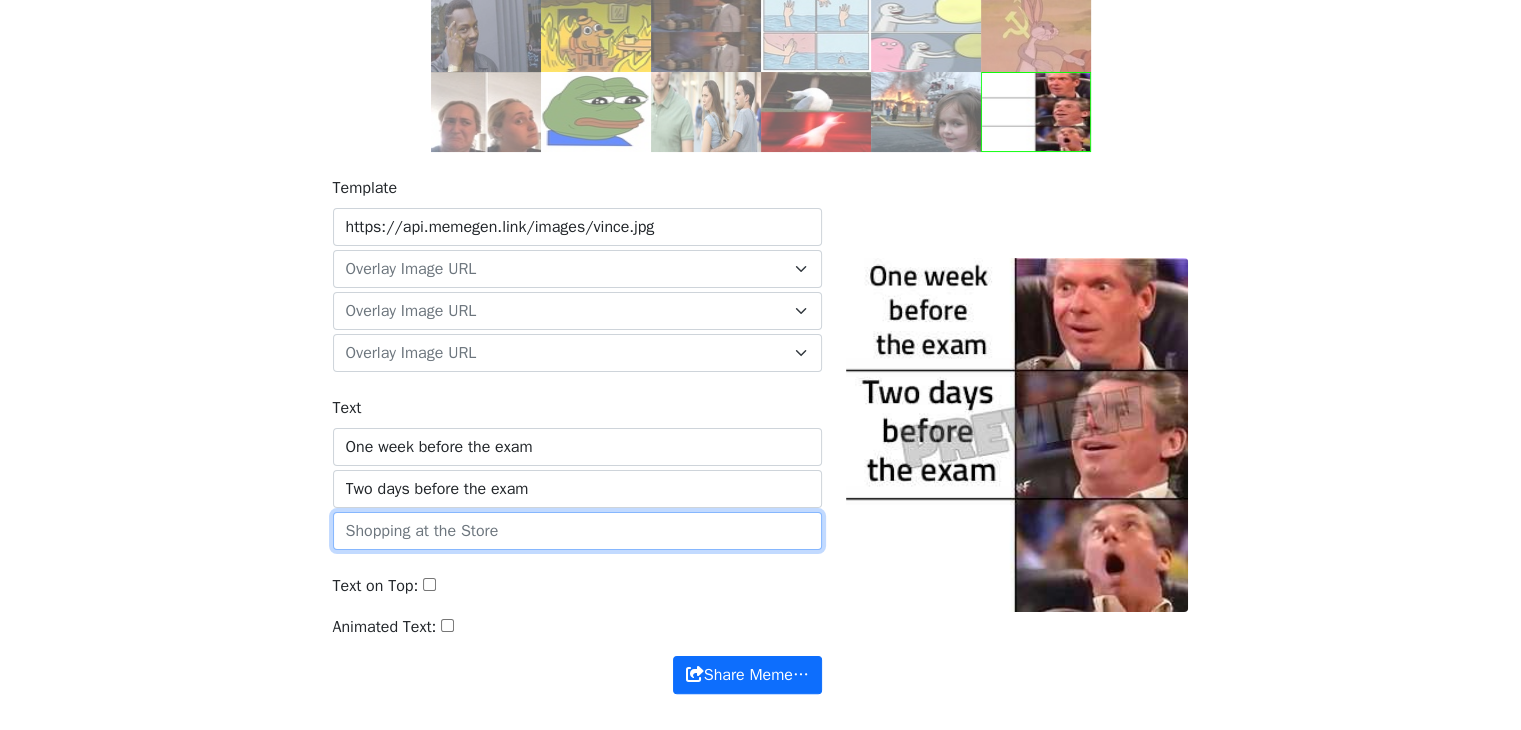click at bounding box center (577, 531) 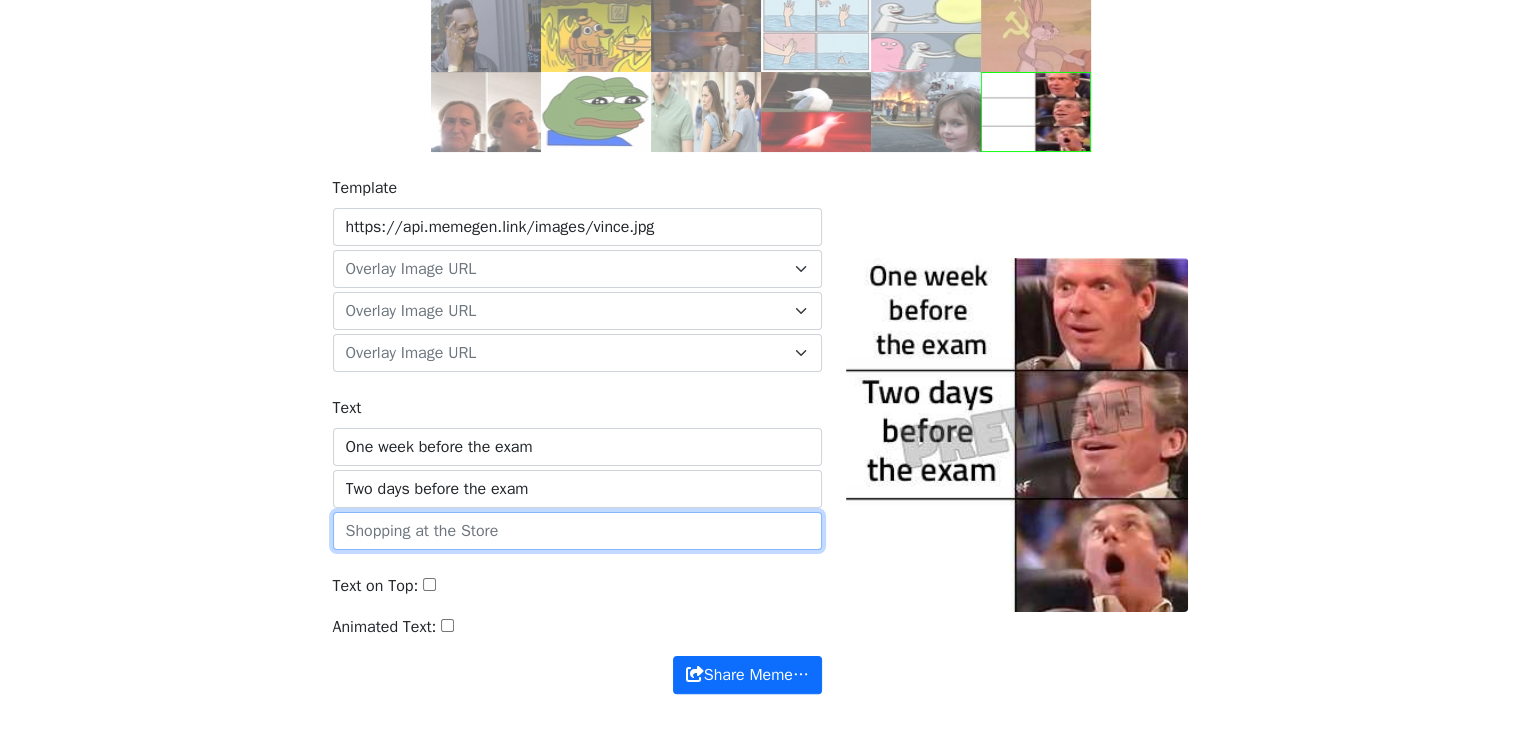 type on "Mid night before the exam" 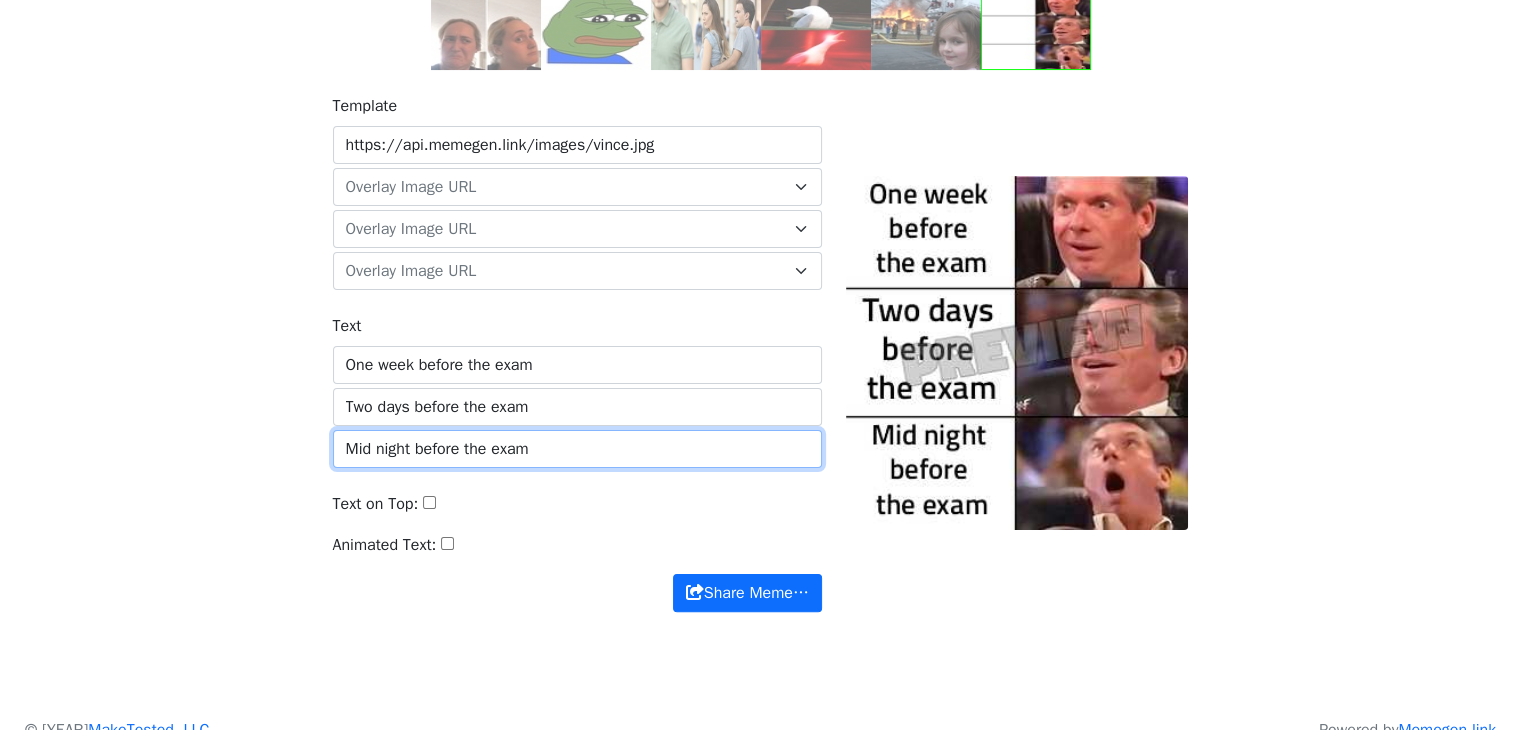 scroll, scrollTop: 390, scrollLeft: 0, axis: vertical 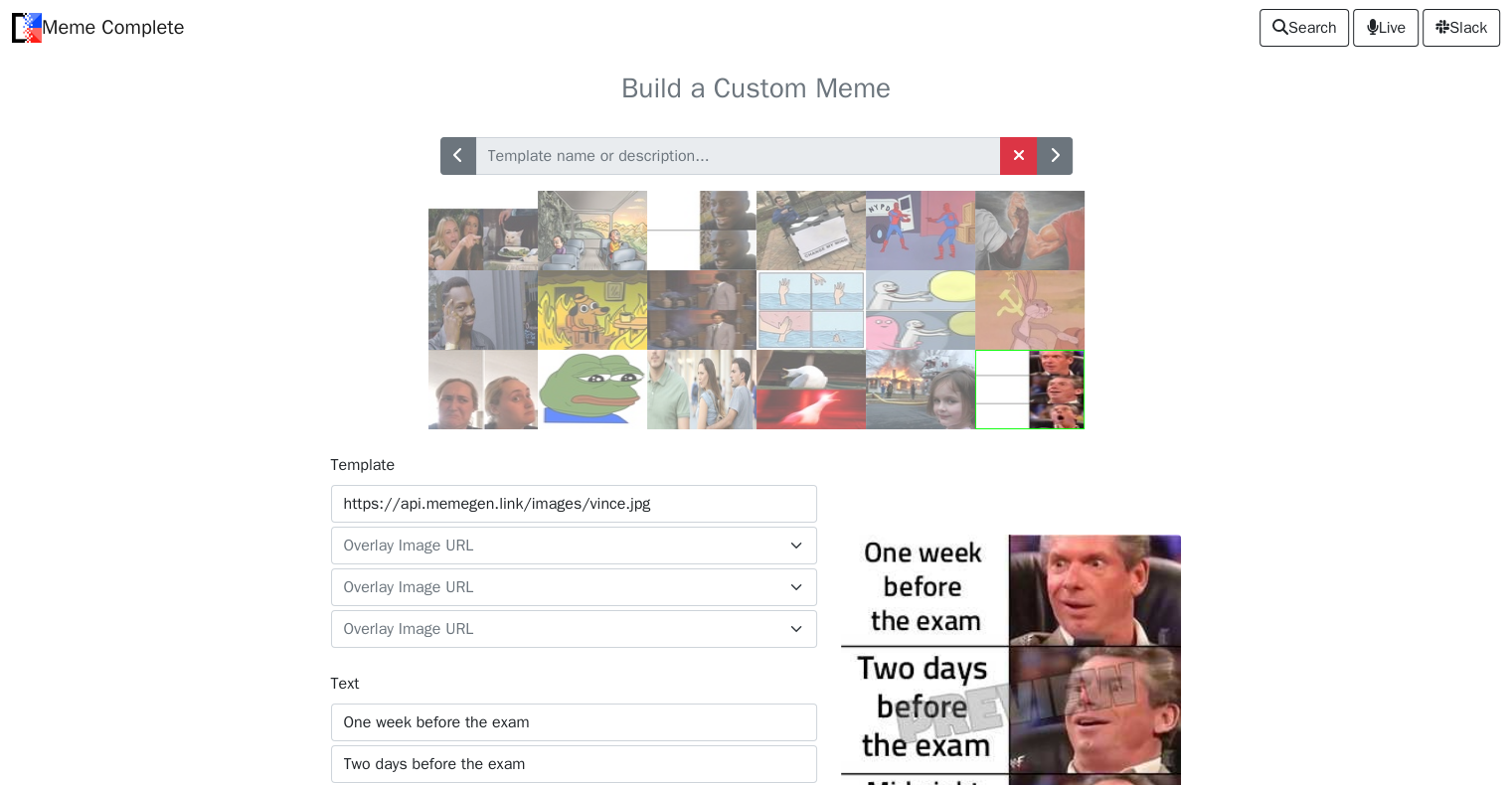 drag, startPoint x: 1402, startPoint y: 2, endPoint x: 1237, endPoint y: 372, distance: 405.12344 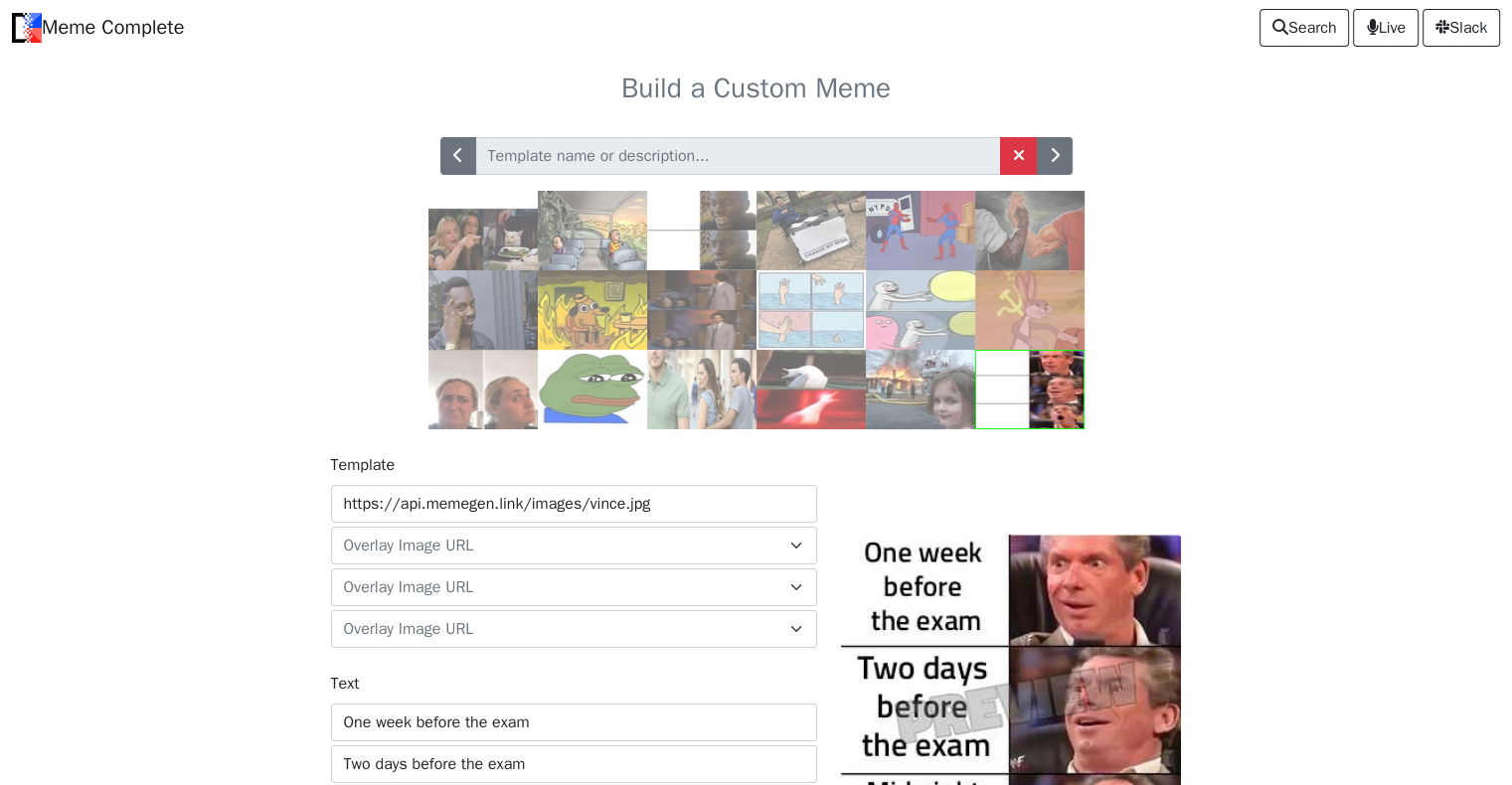 click at bounding box center [756, 271] 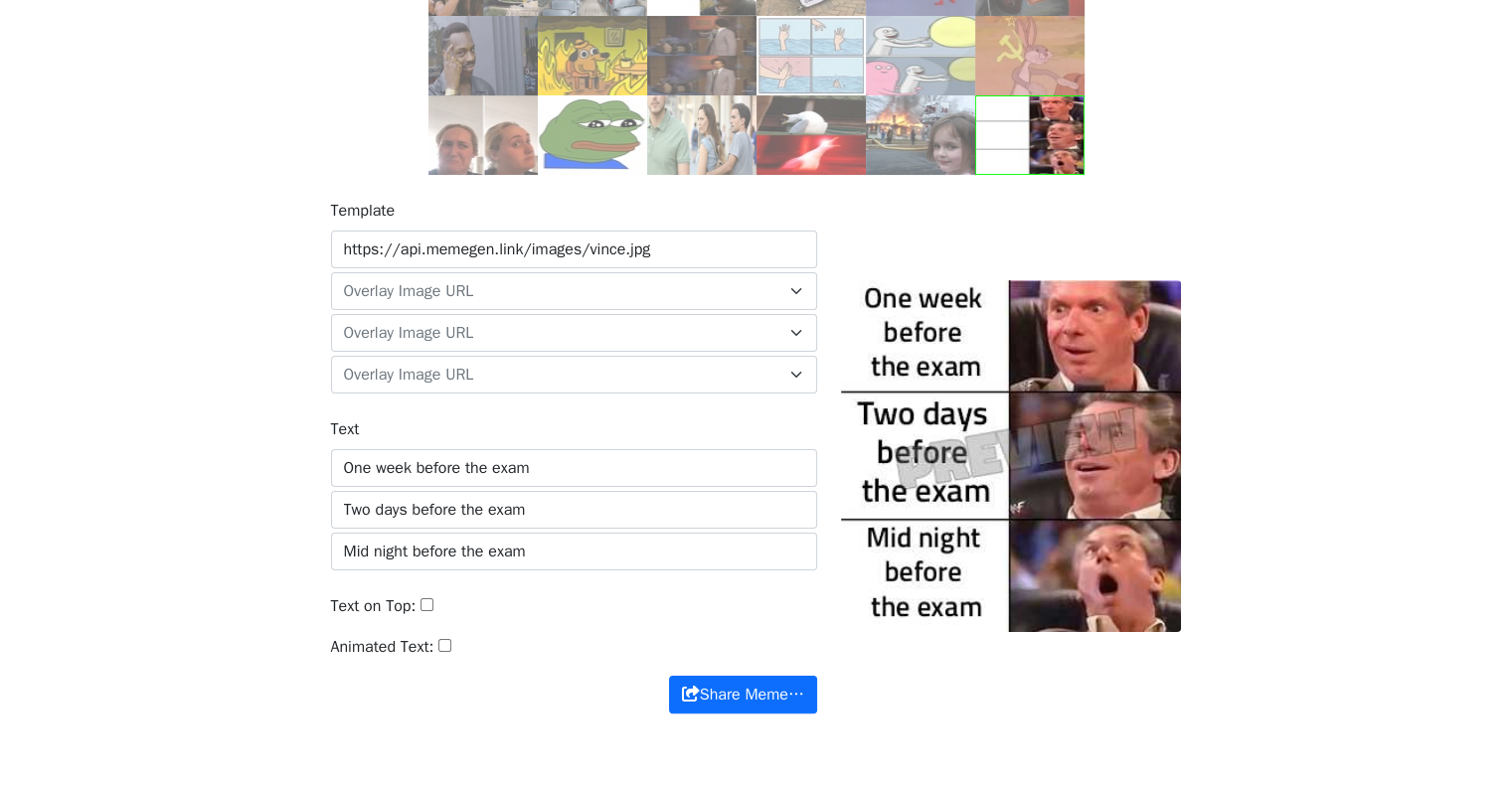 scroll, scrollTop: 278, scrollLeft: 0, axis: vertical 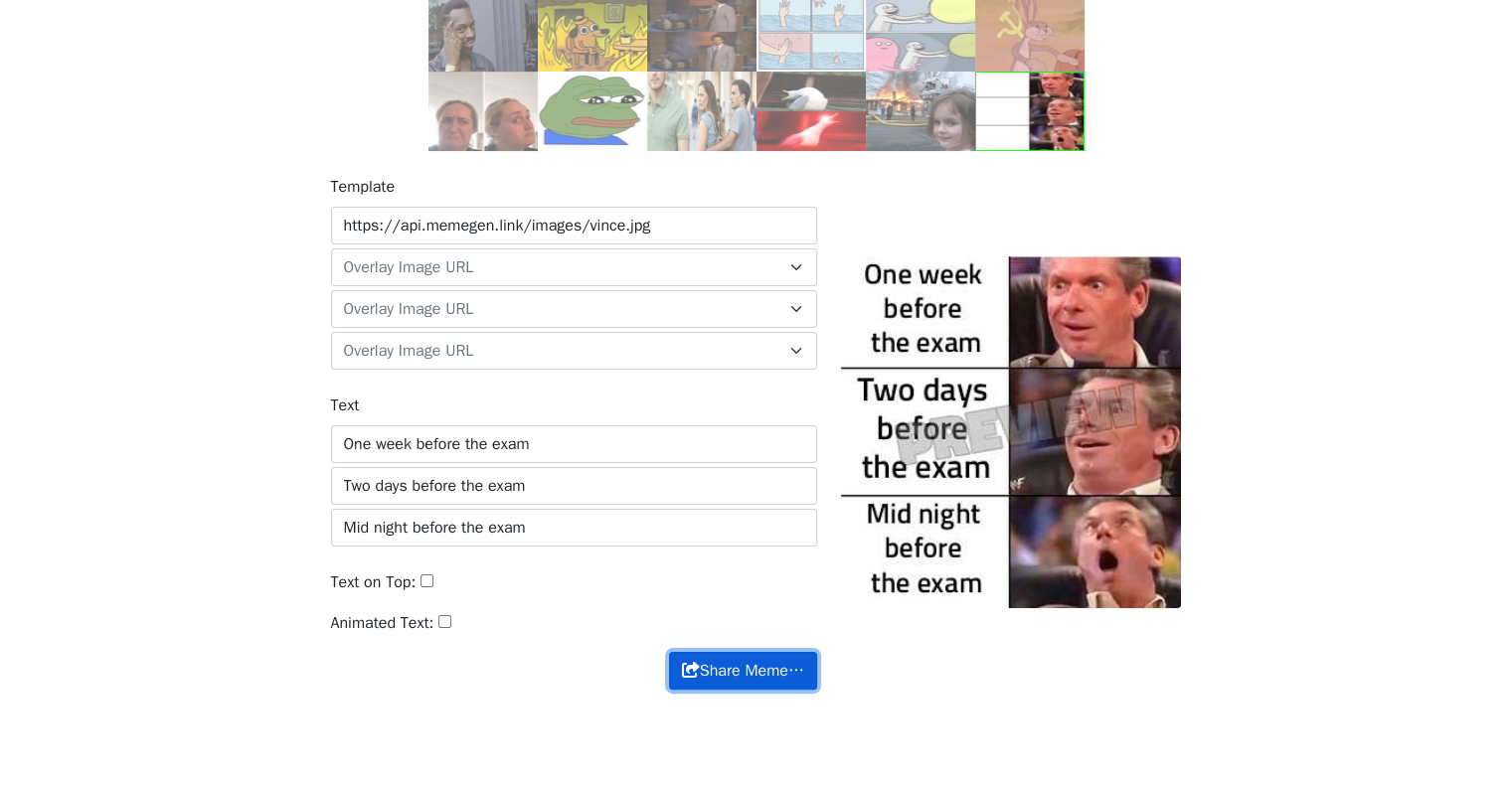 click on "Share Meme…" at bounding box center [743, 671] 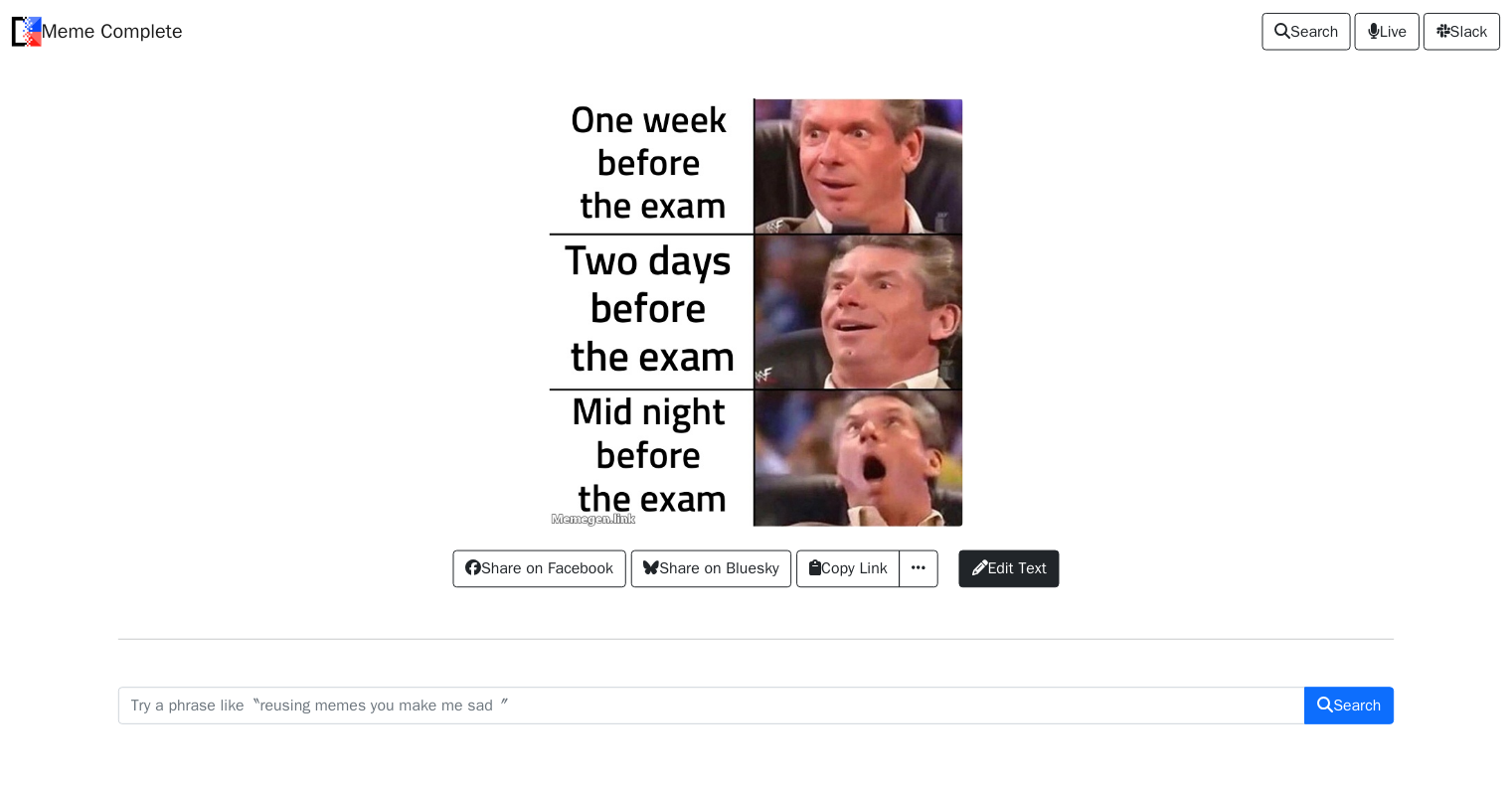 scroll, scrollTop: 0, scrollLeft: 0, axis: both 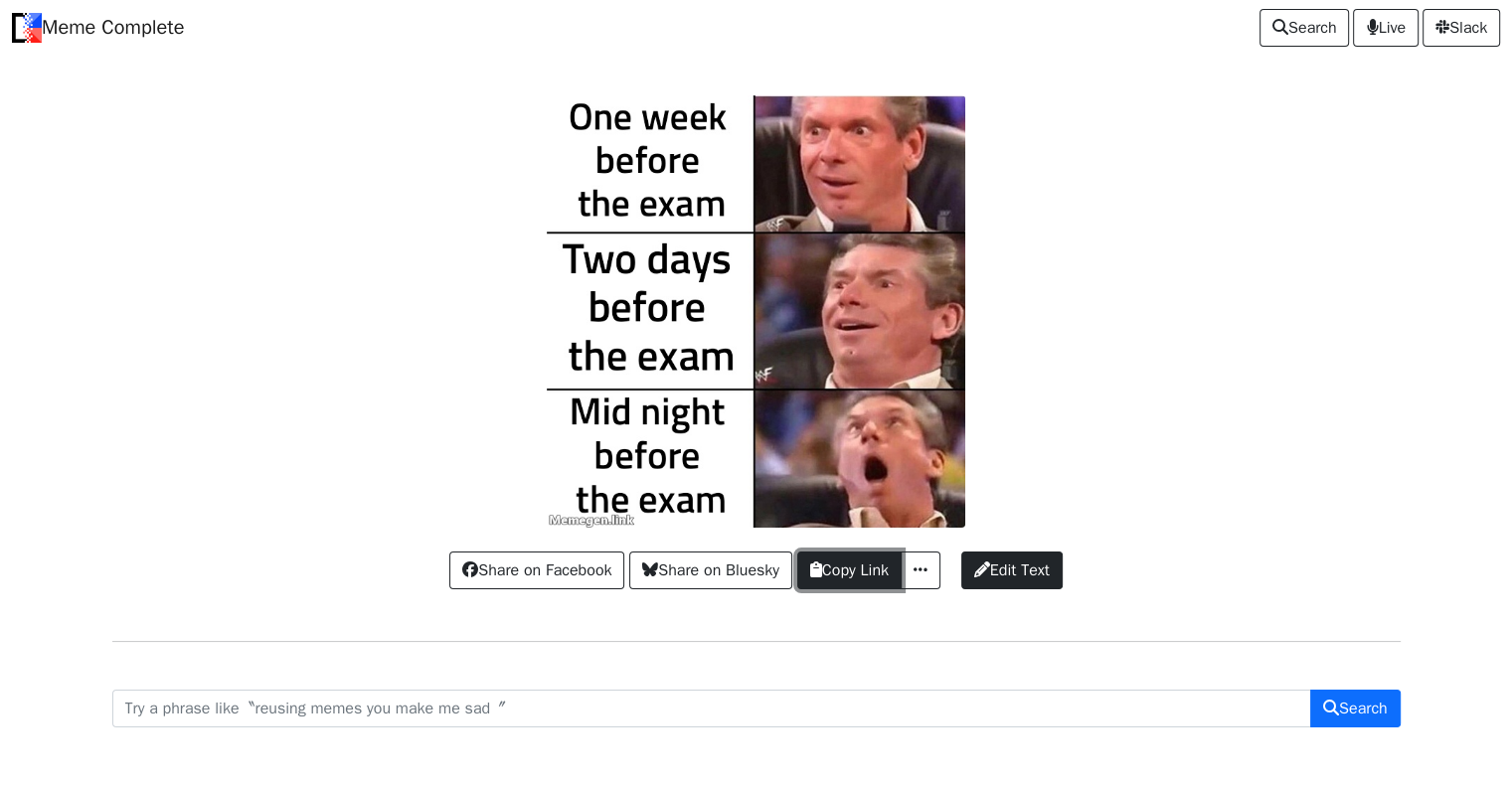 click on "Copy Link" at bounding box center (849, 570) 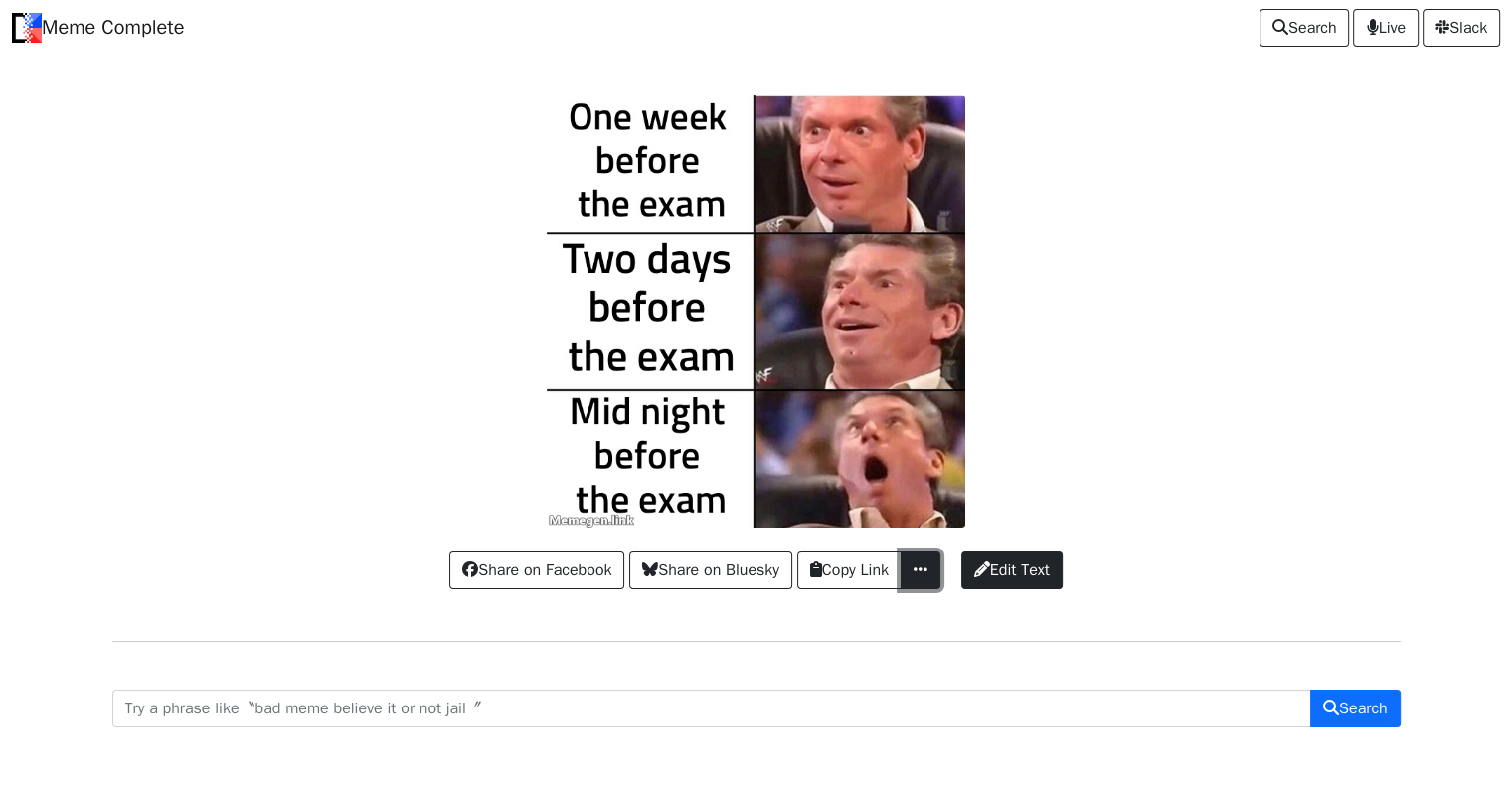 click at bounding box center (921, 570) 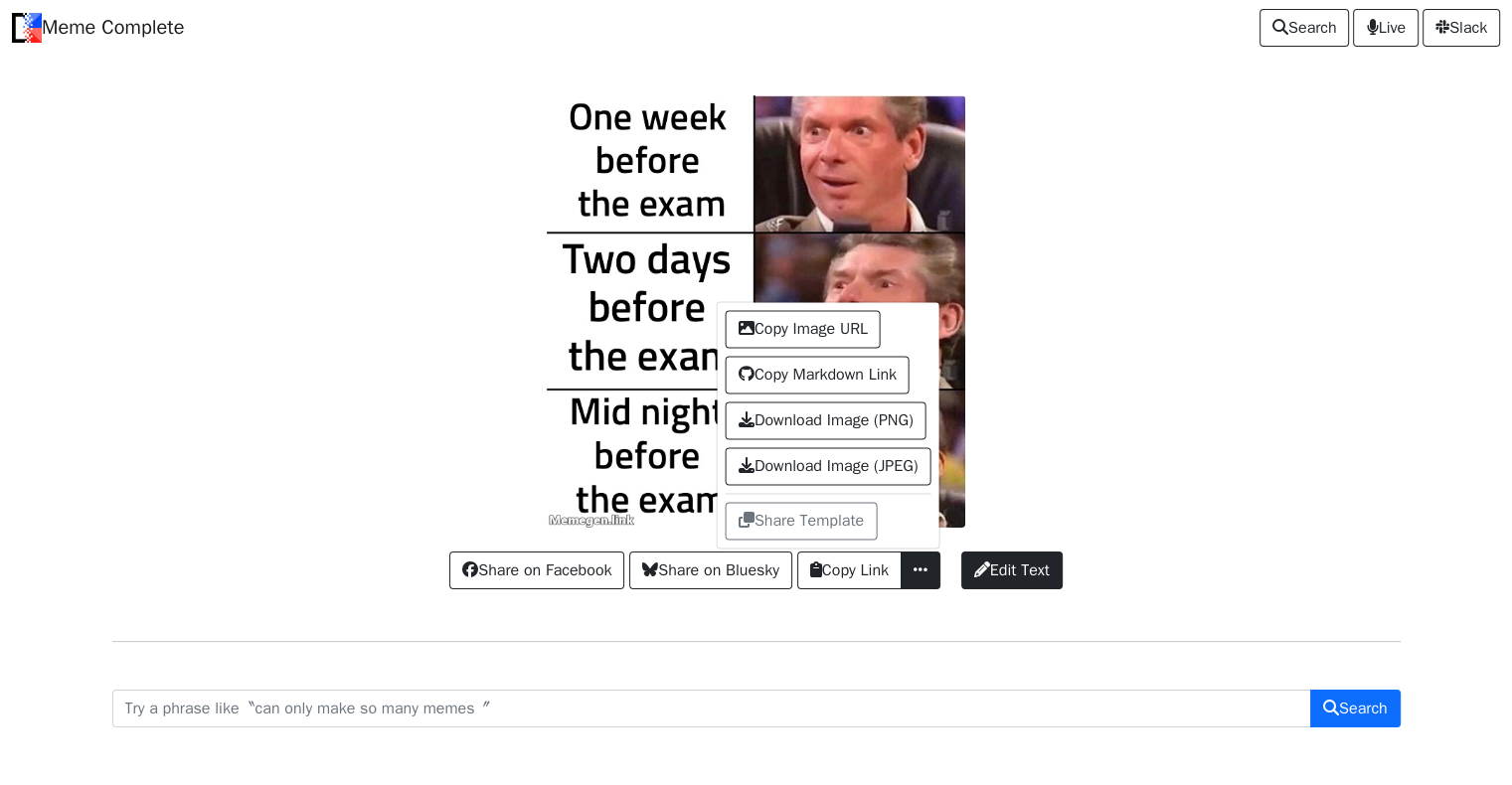 click at bounding box center [756, 311] 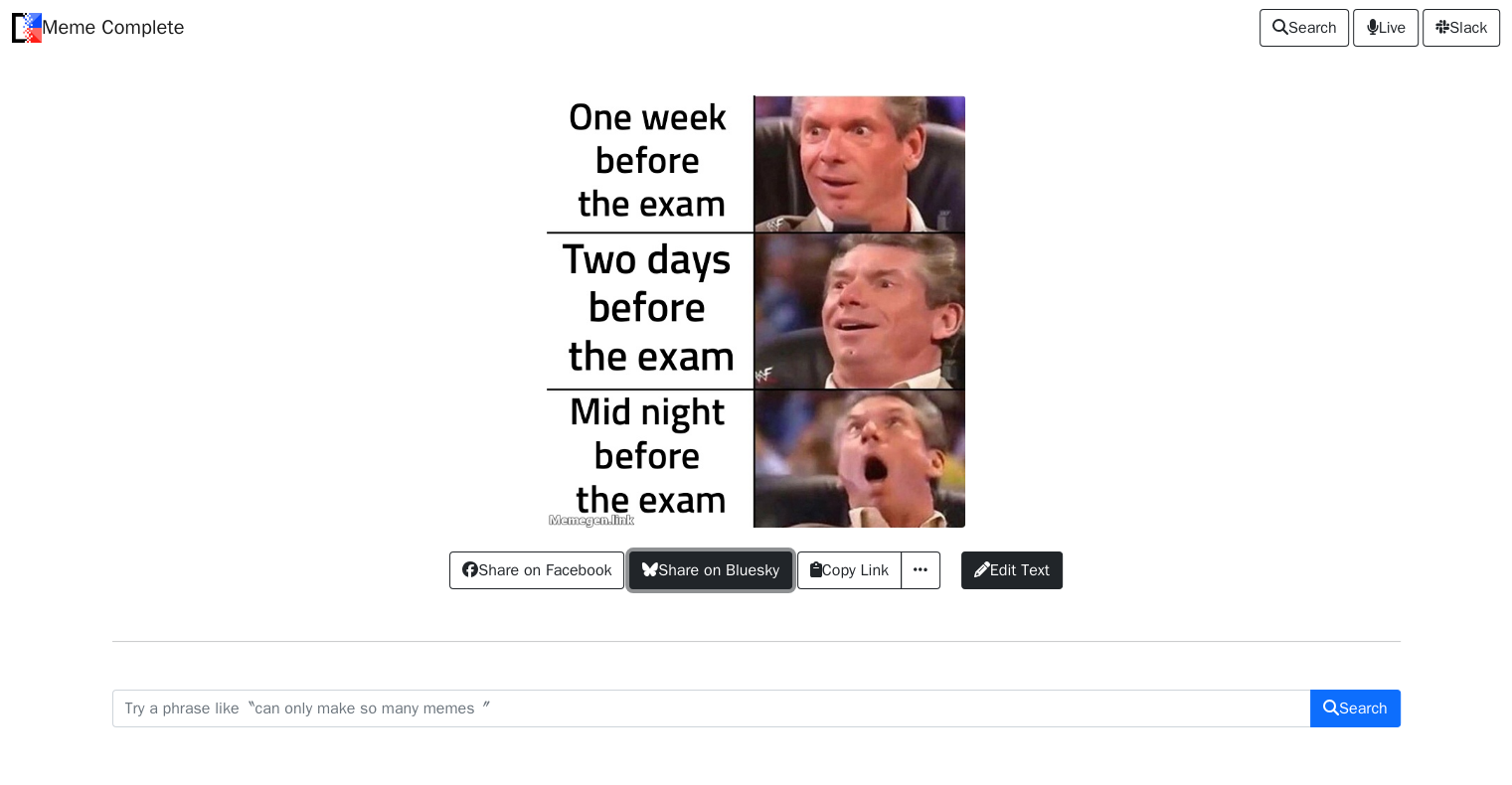 click on "Share on Bluesky" at bounding box center (711, 570) 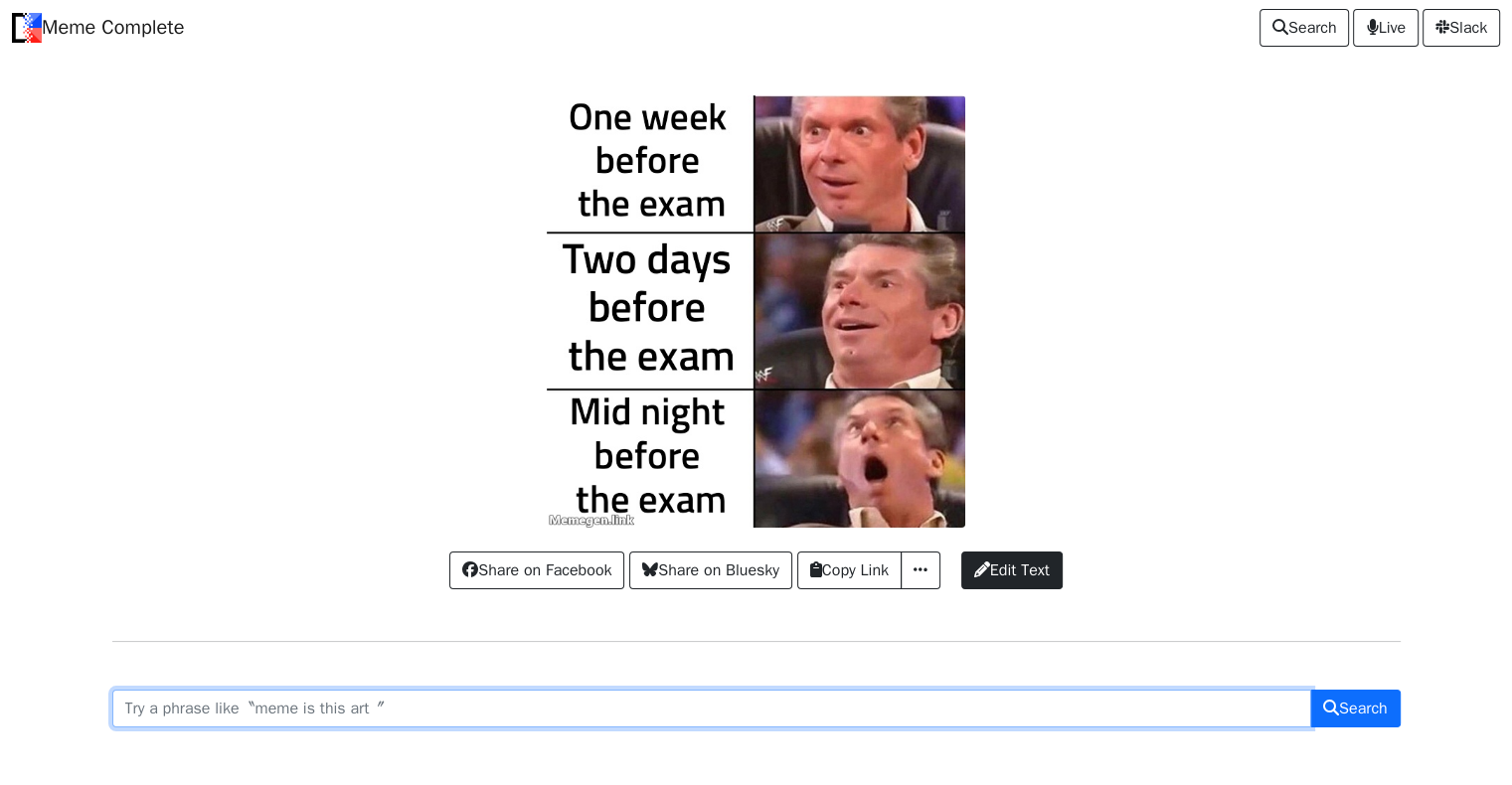 click at bounding box center [712, 708] 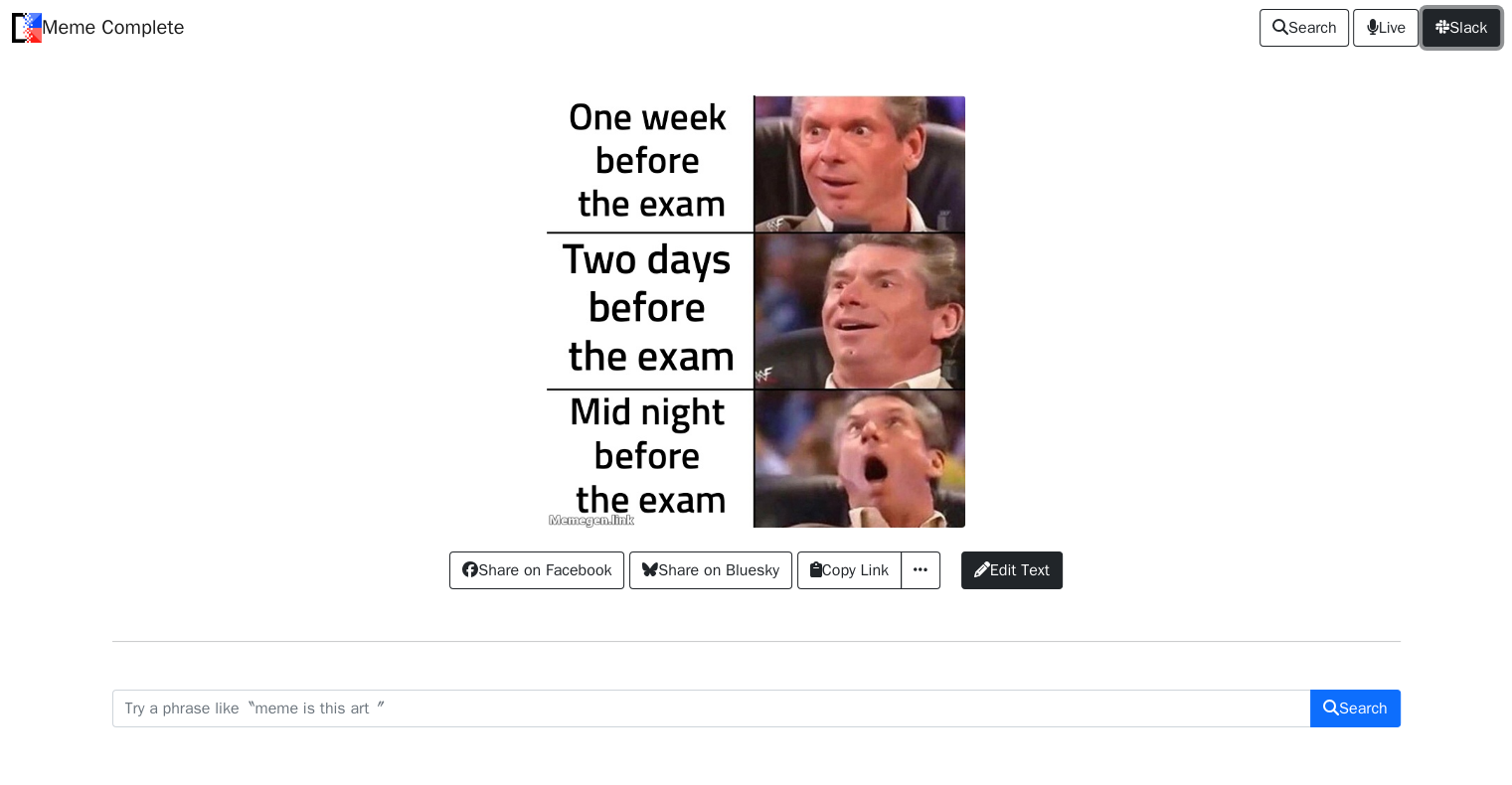 click on "Slack" at bounding box center (1461, 28) 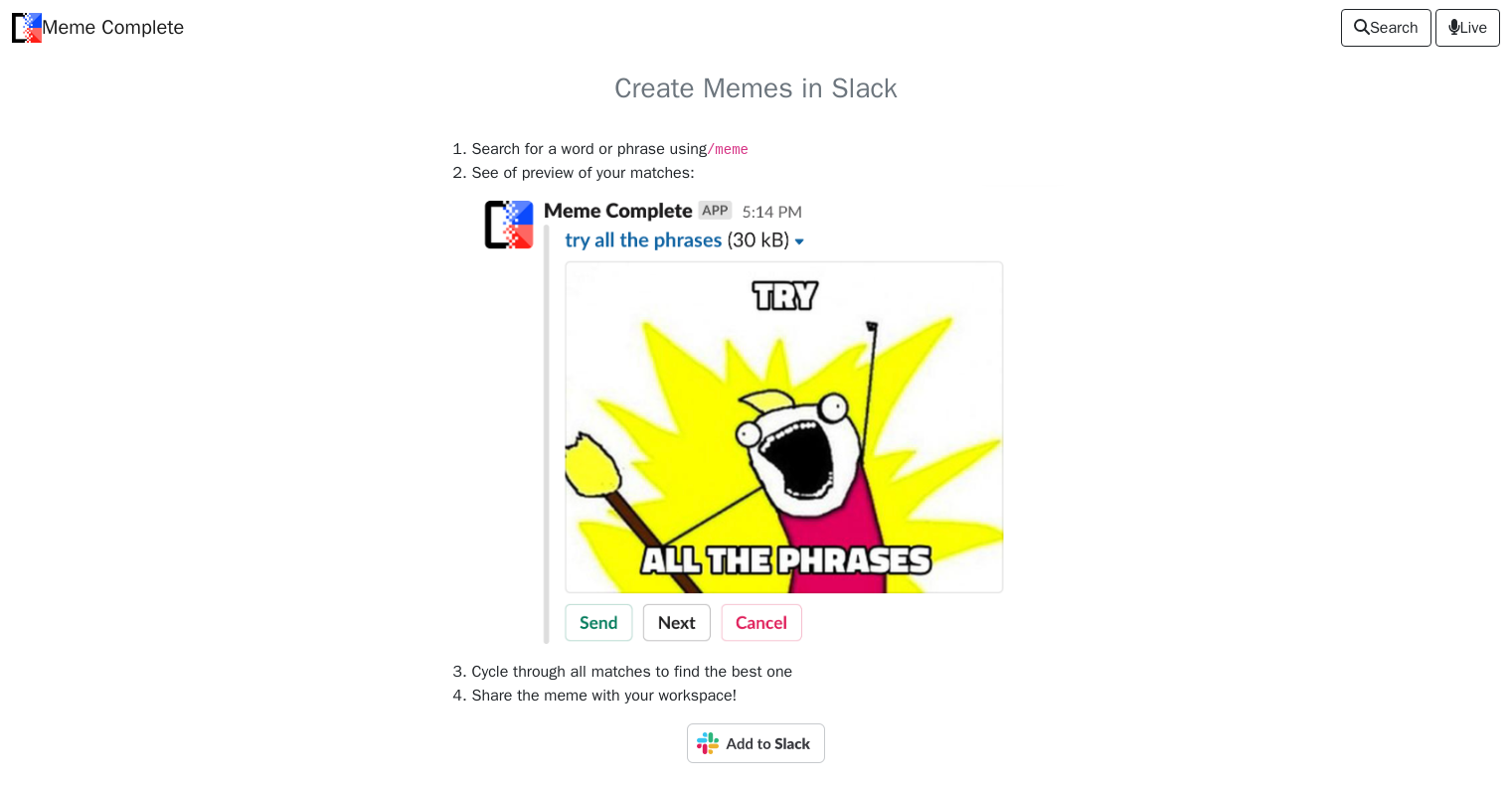 scroll, scrollTop: 0, scrollLeft: 0, axis: both 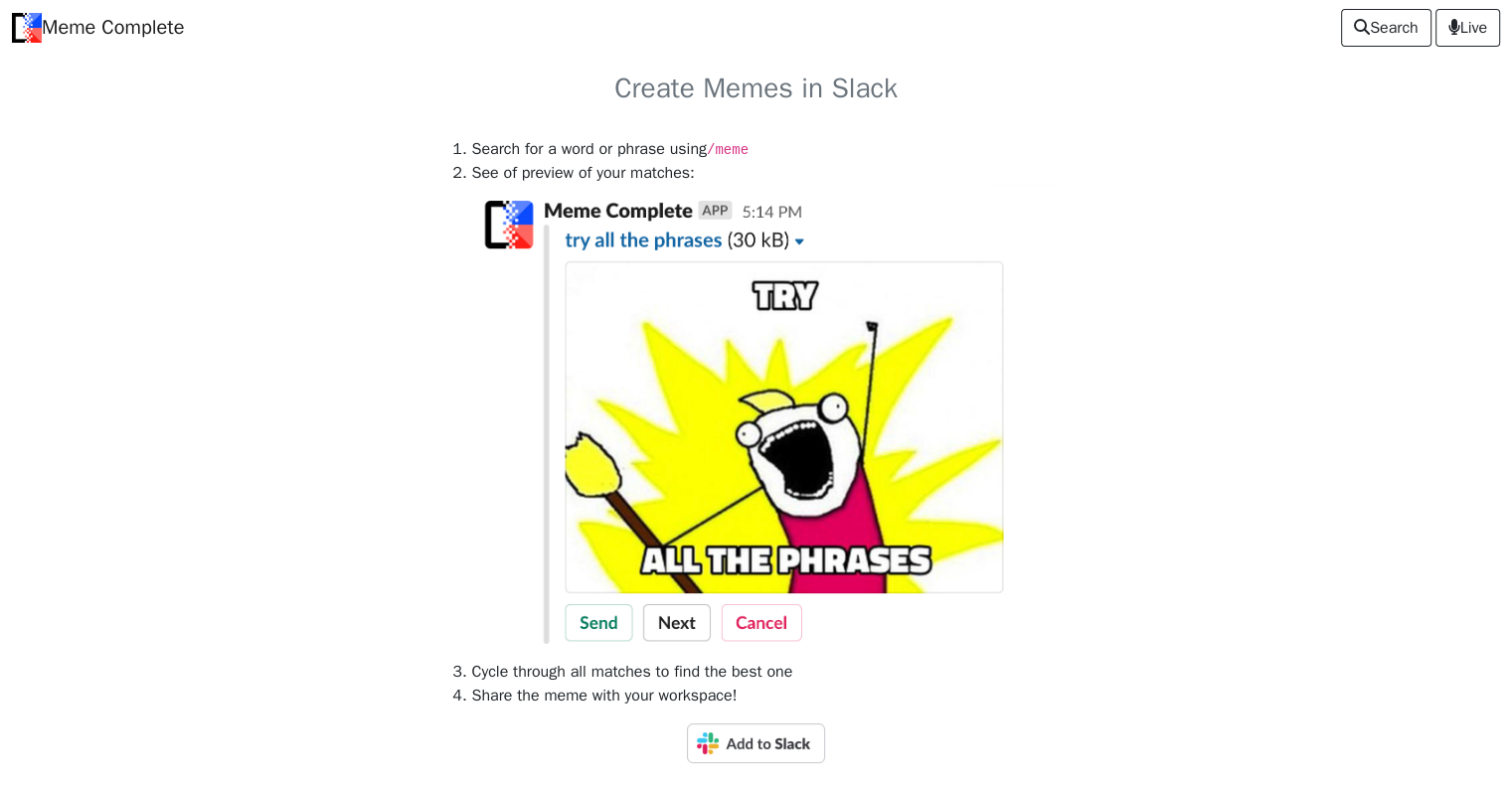 click at bounding box center [772, 422] 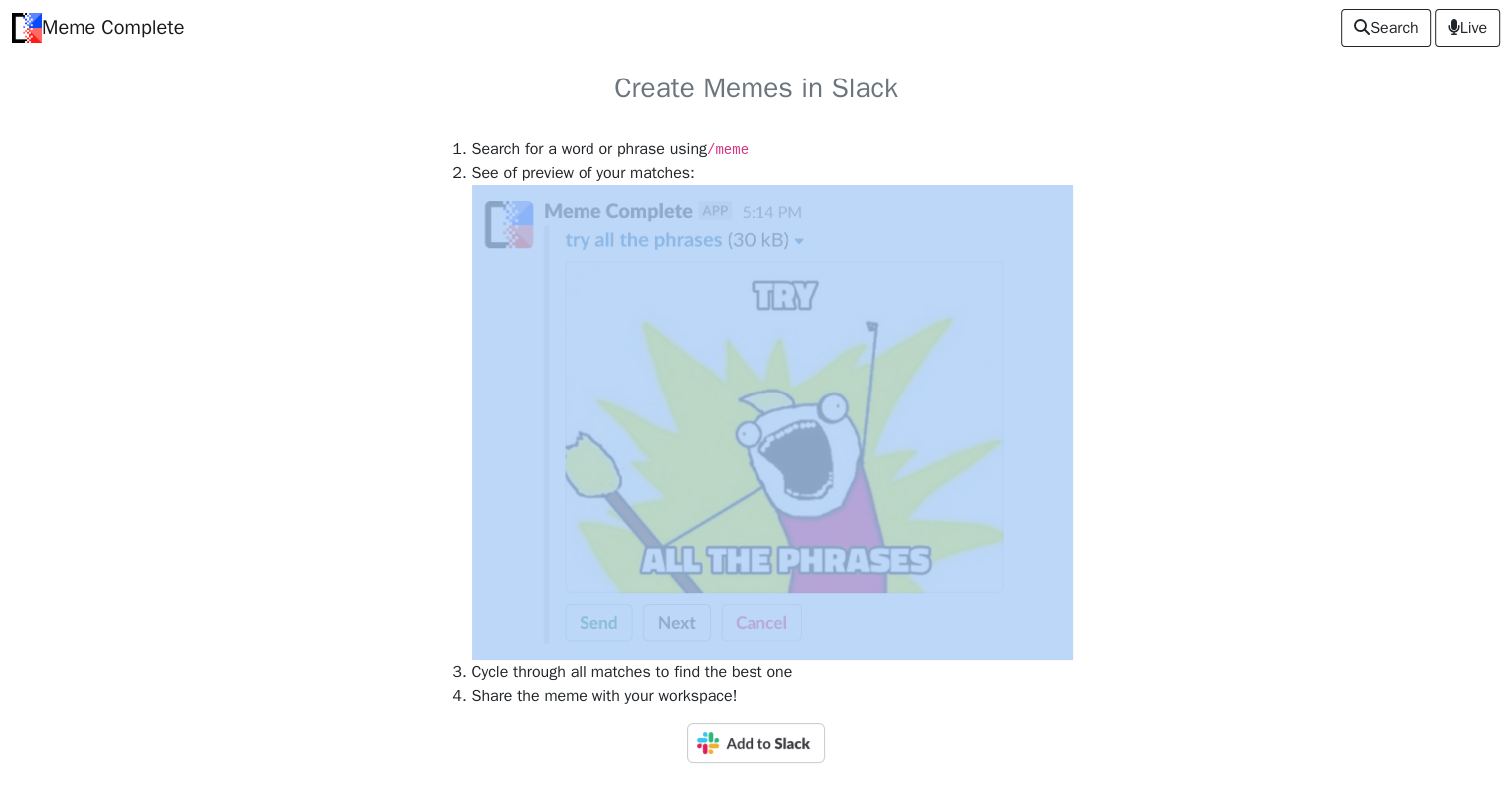 click on "Search for a word or phrase using  /meme
See of preview of your matches:
Cycle through all matches to find the best one
Share the meme with your workspace!" at bounding box center (756, 418) 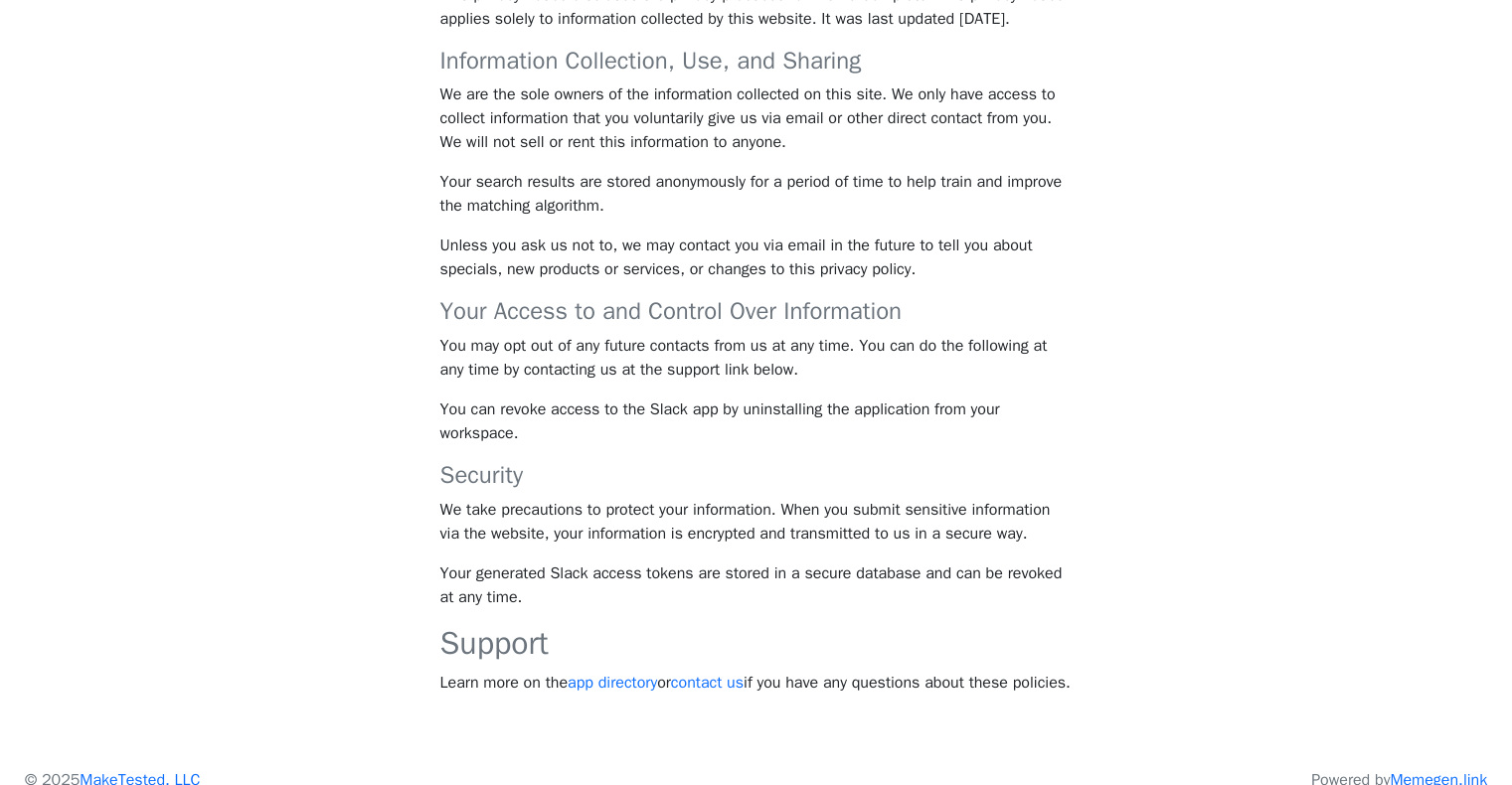 scroll, scrollTop: 921, scrollLeft: 0, axis: vertical 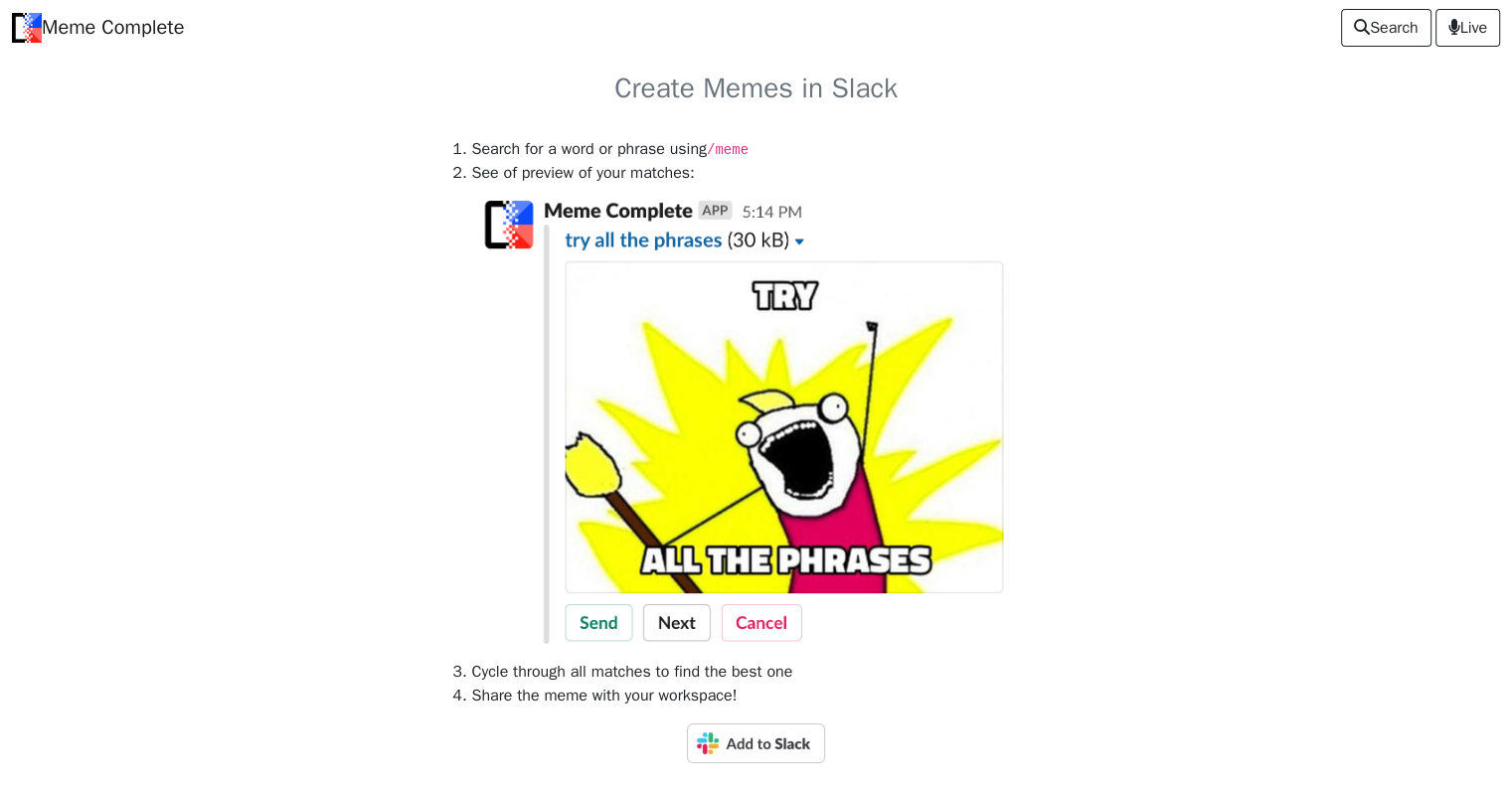 click on "/meme" at bounding box center (728, 150) 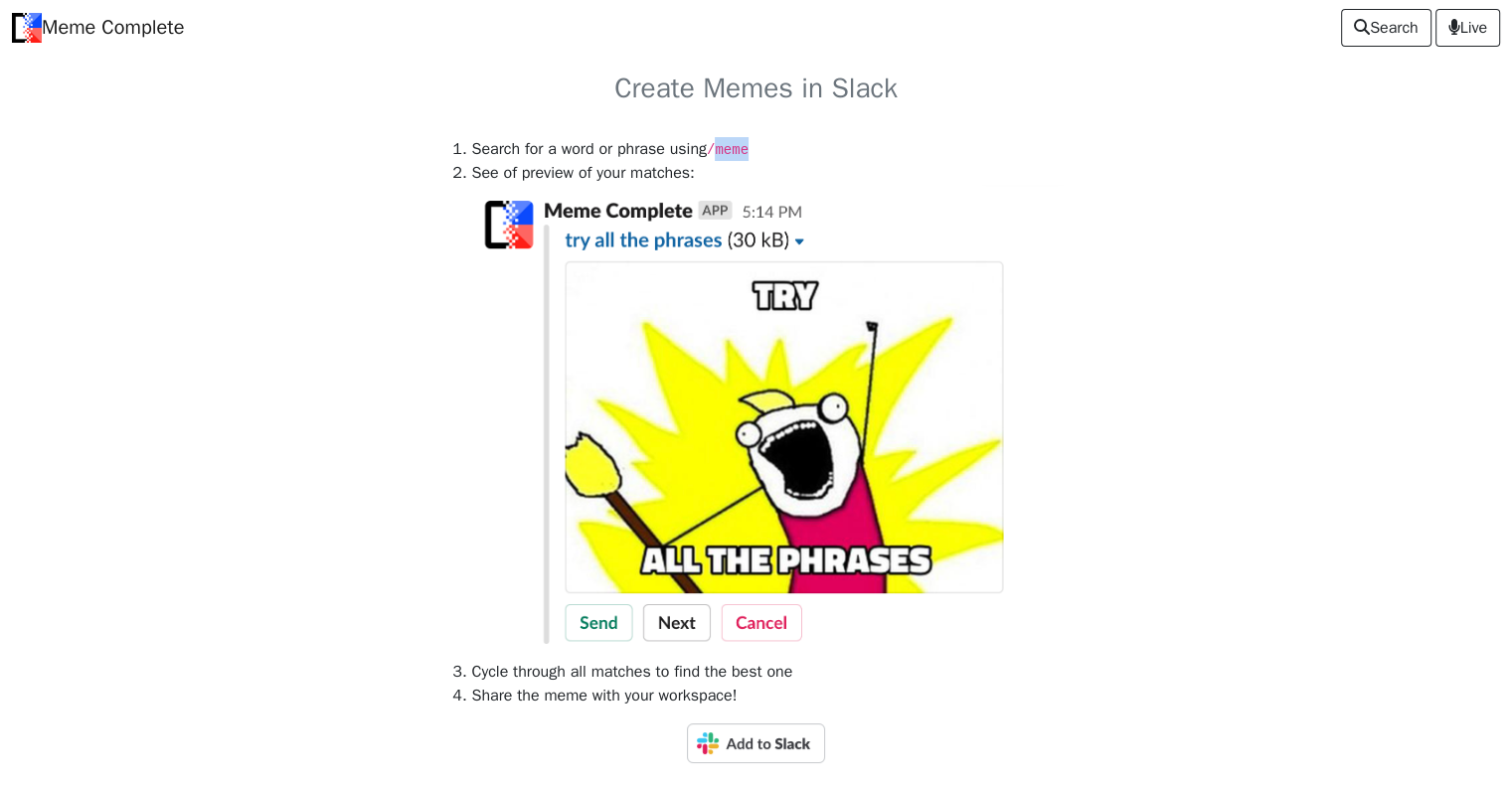 click on "/meme" at bounding box center (728, 150) 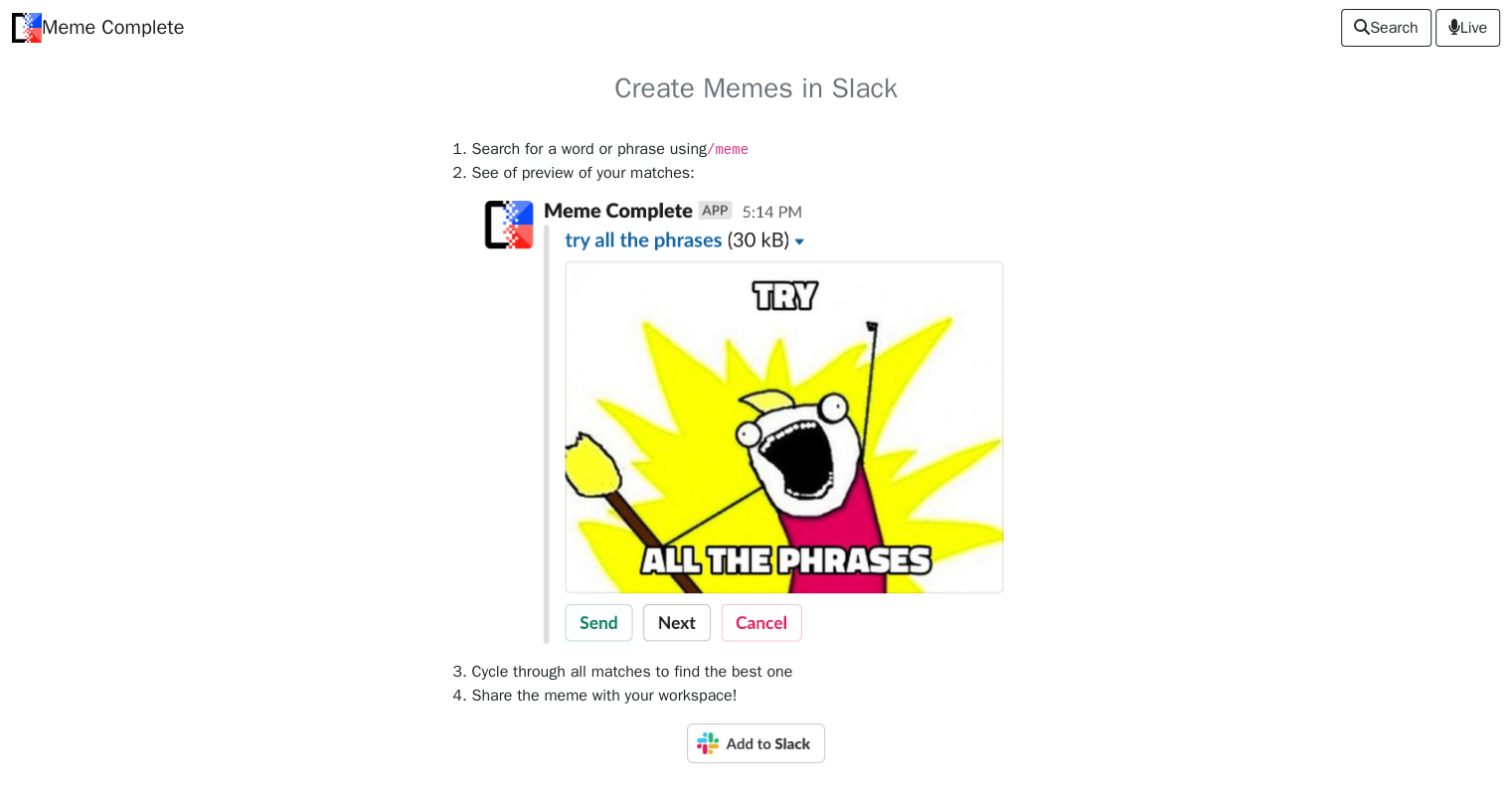 click at bounding box center [772, 422] 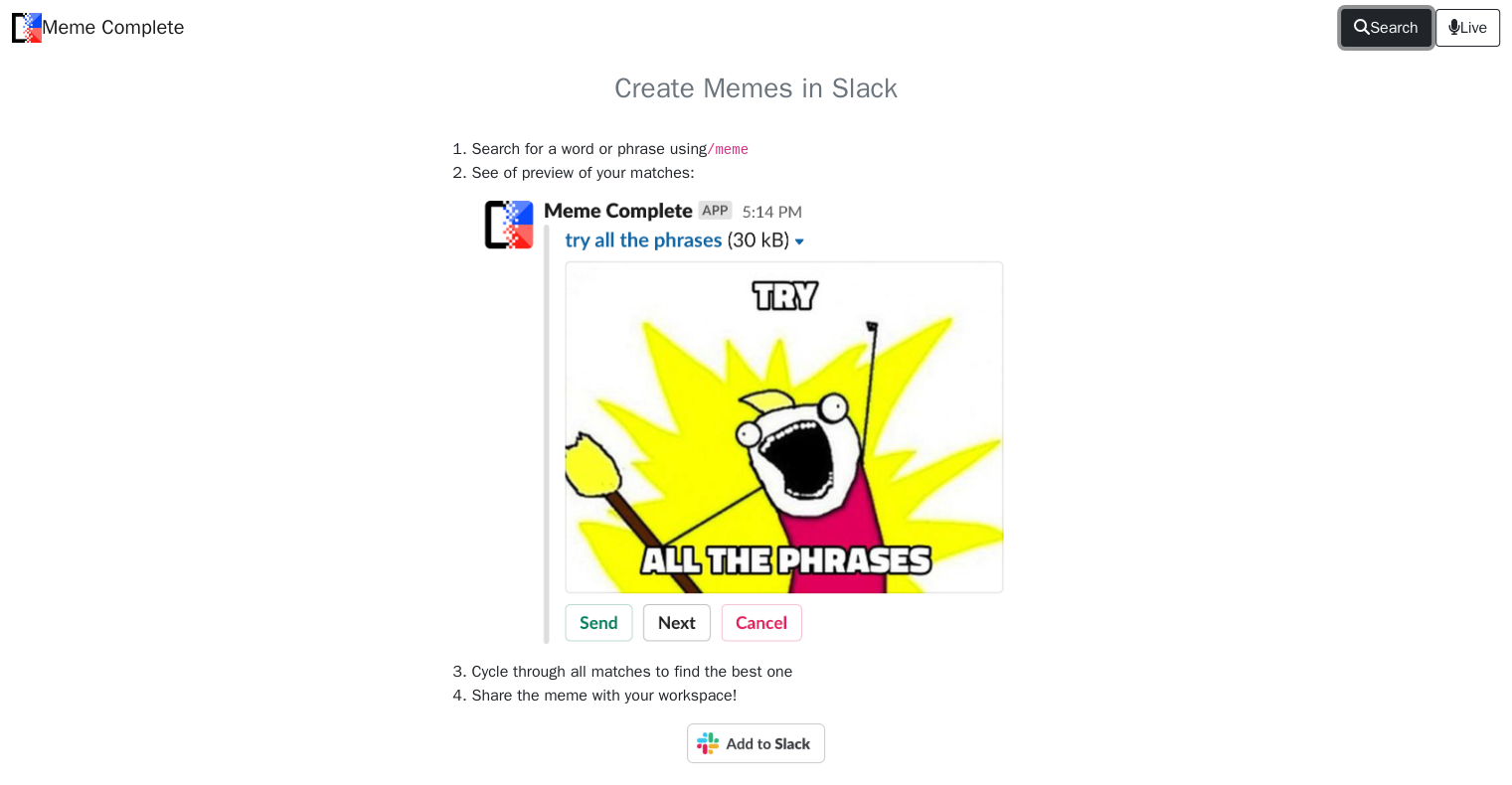 click on "Search" at bounding box center [1386, 28] 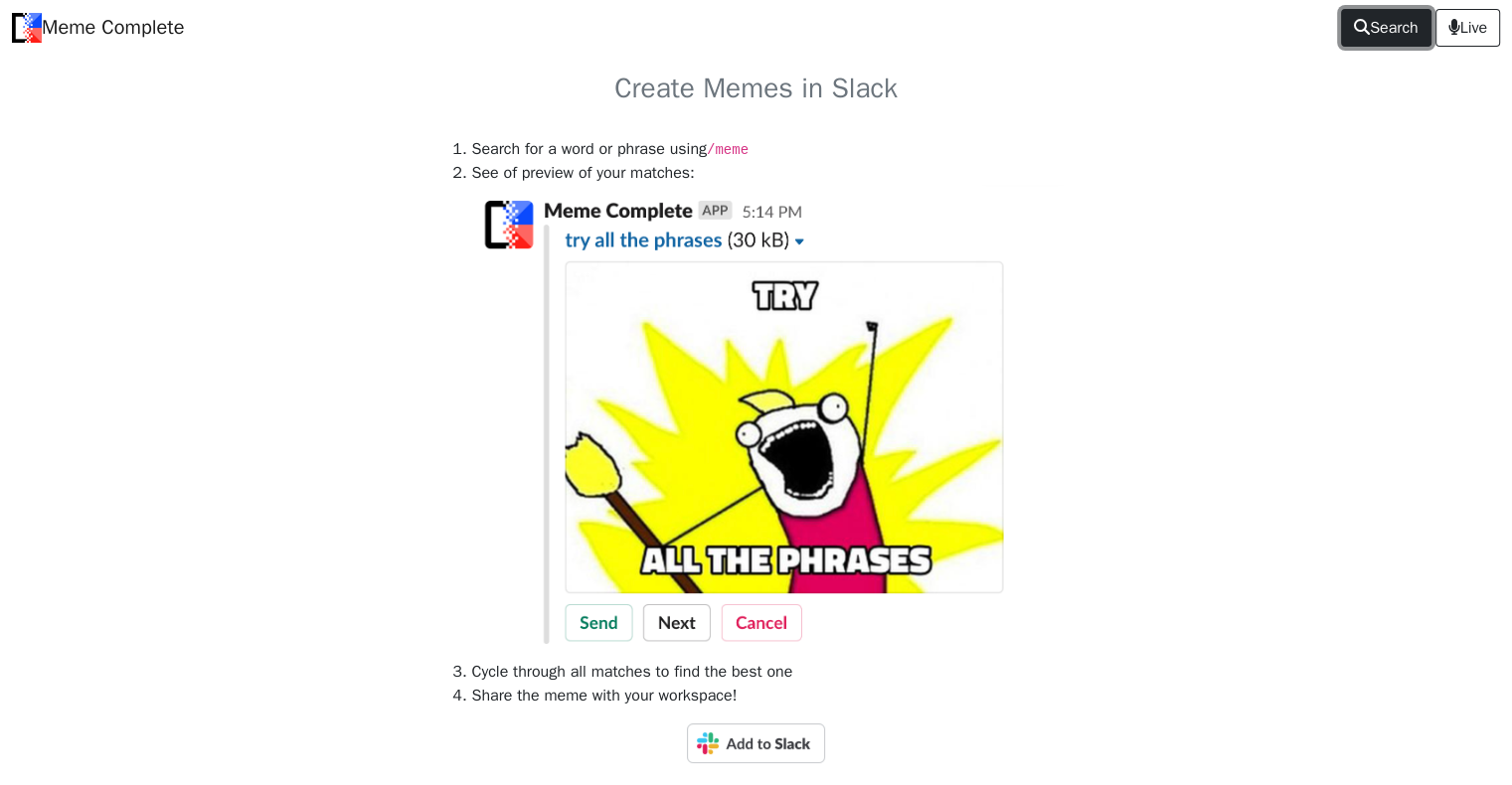 click on "Search" at bounding box center (1386, 28) 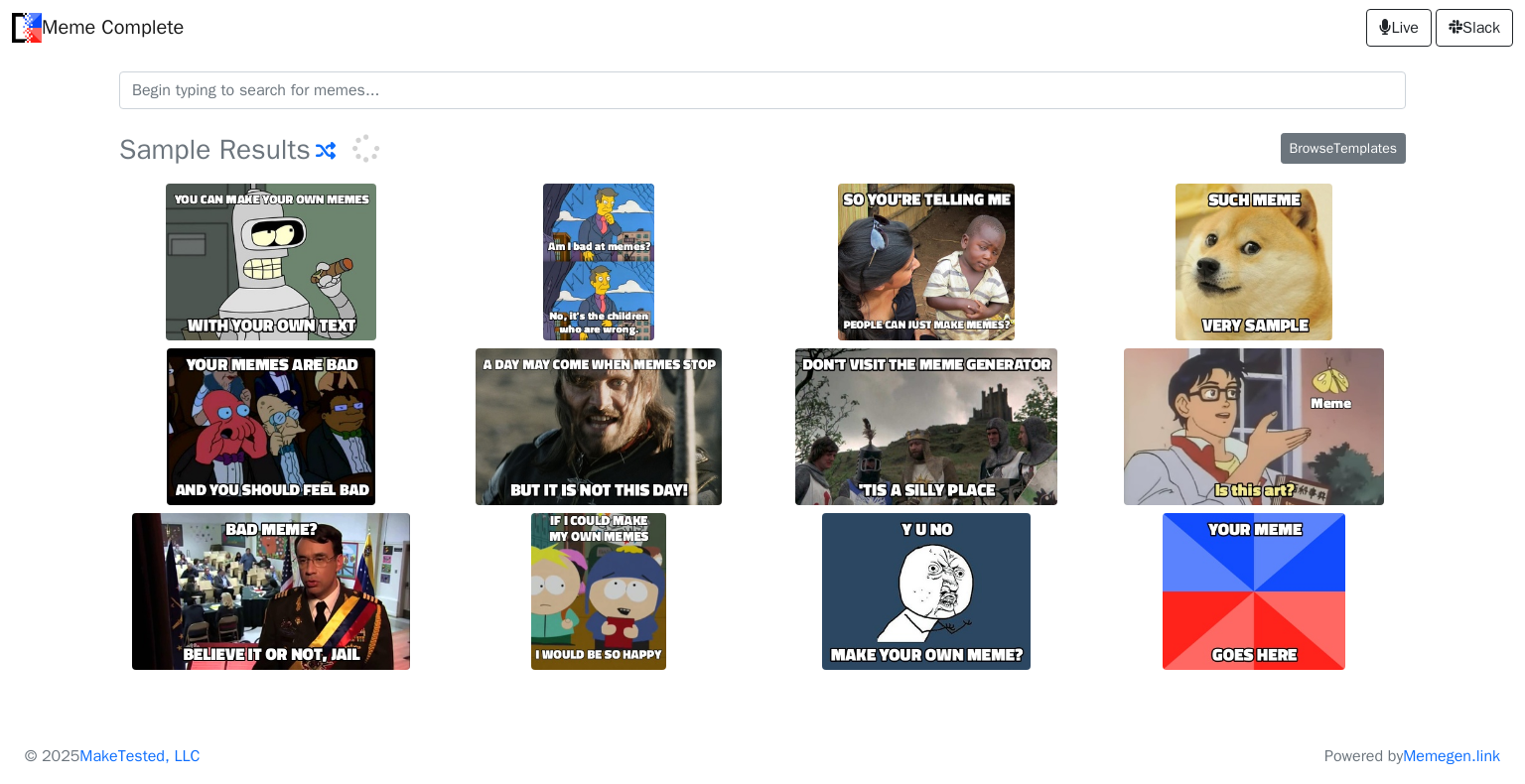 scroll, scrollTop: 0, scrollLeft: 0, axis: both 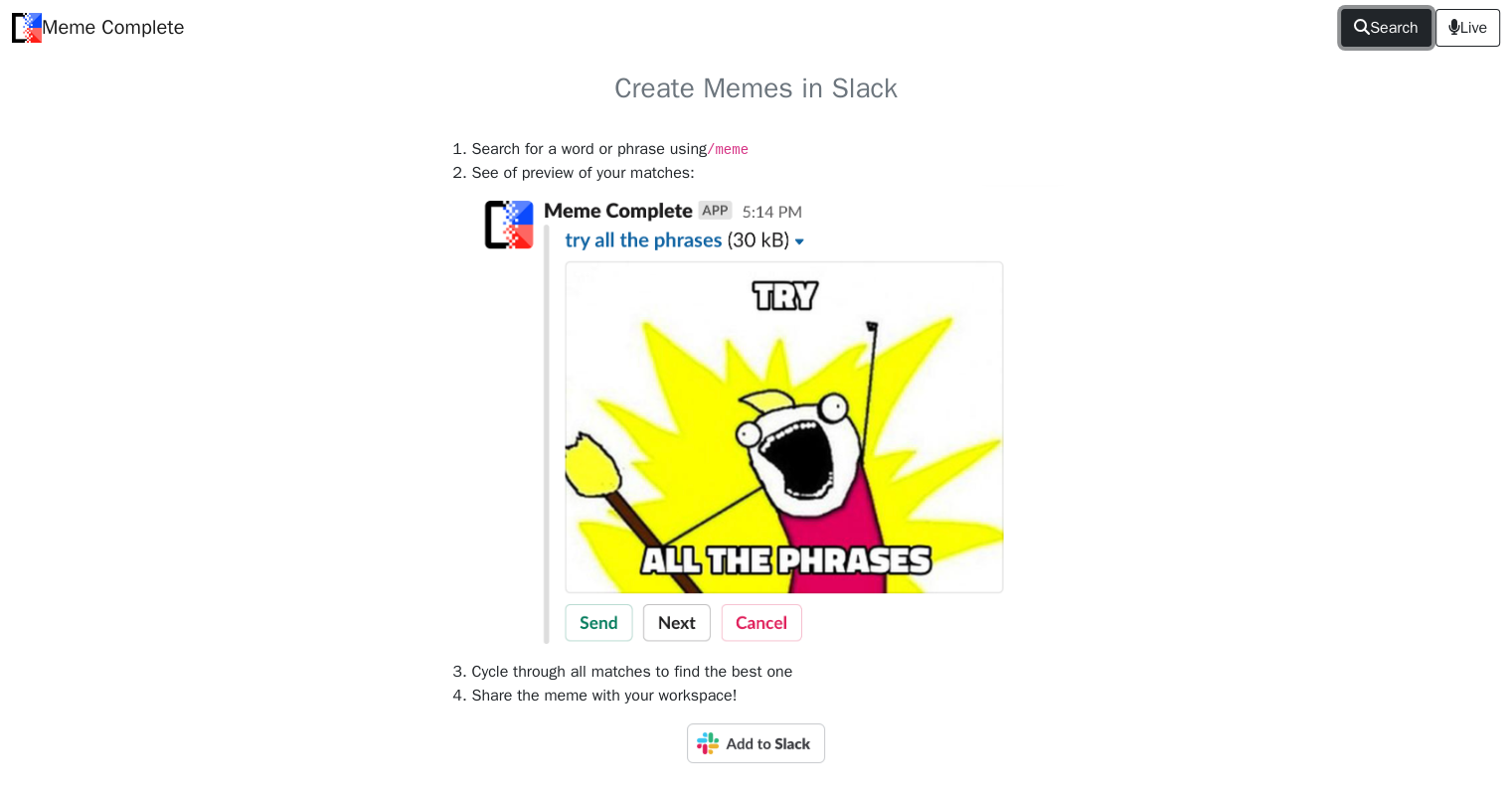 click on "Search" at bounding box center (1386, 28) 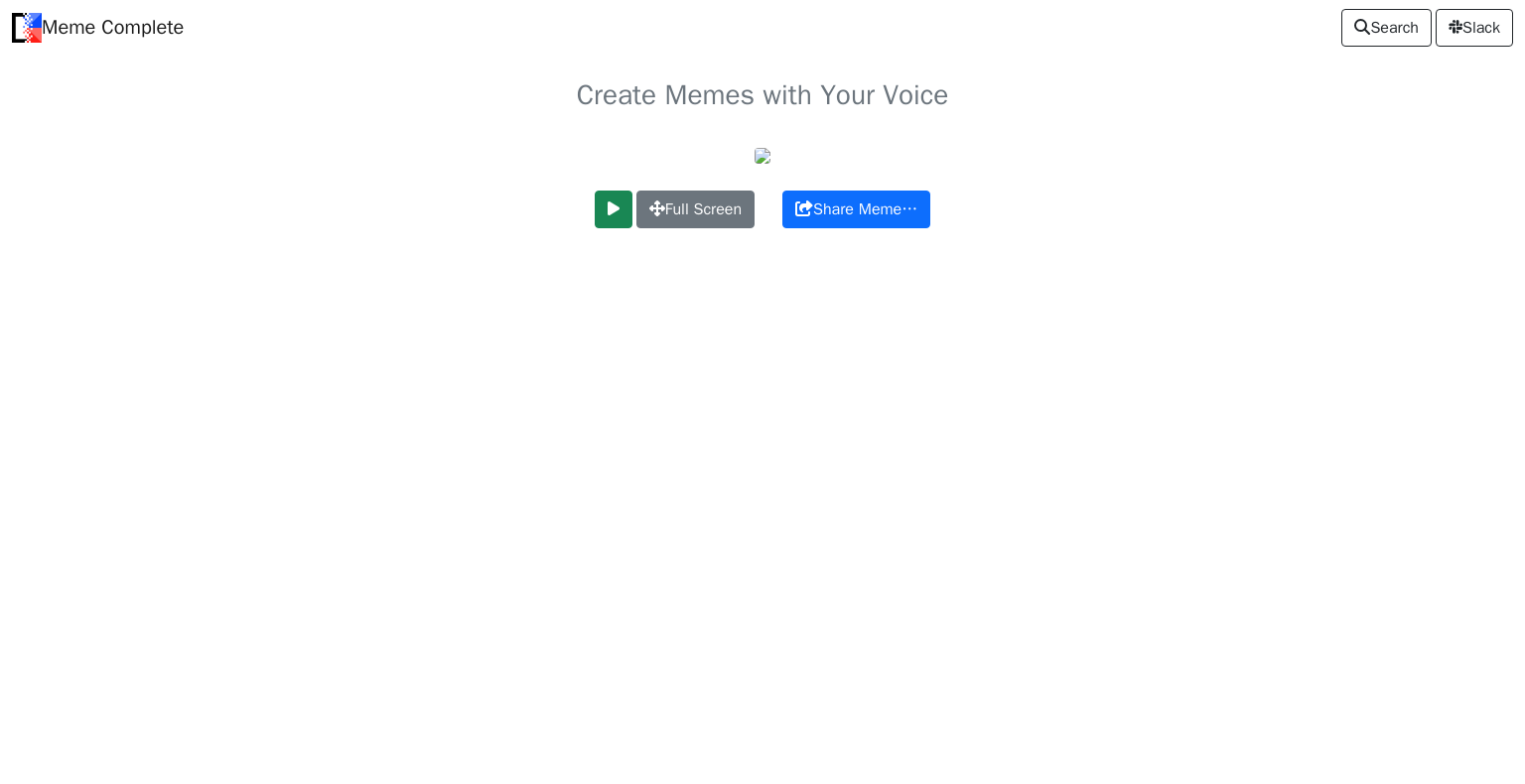 scroll, scrollTop: 0, scrollLeft: 0, axis: both 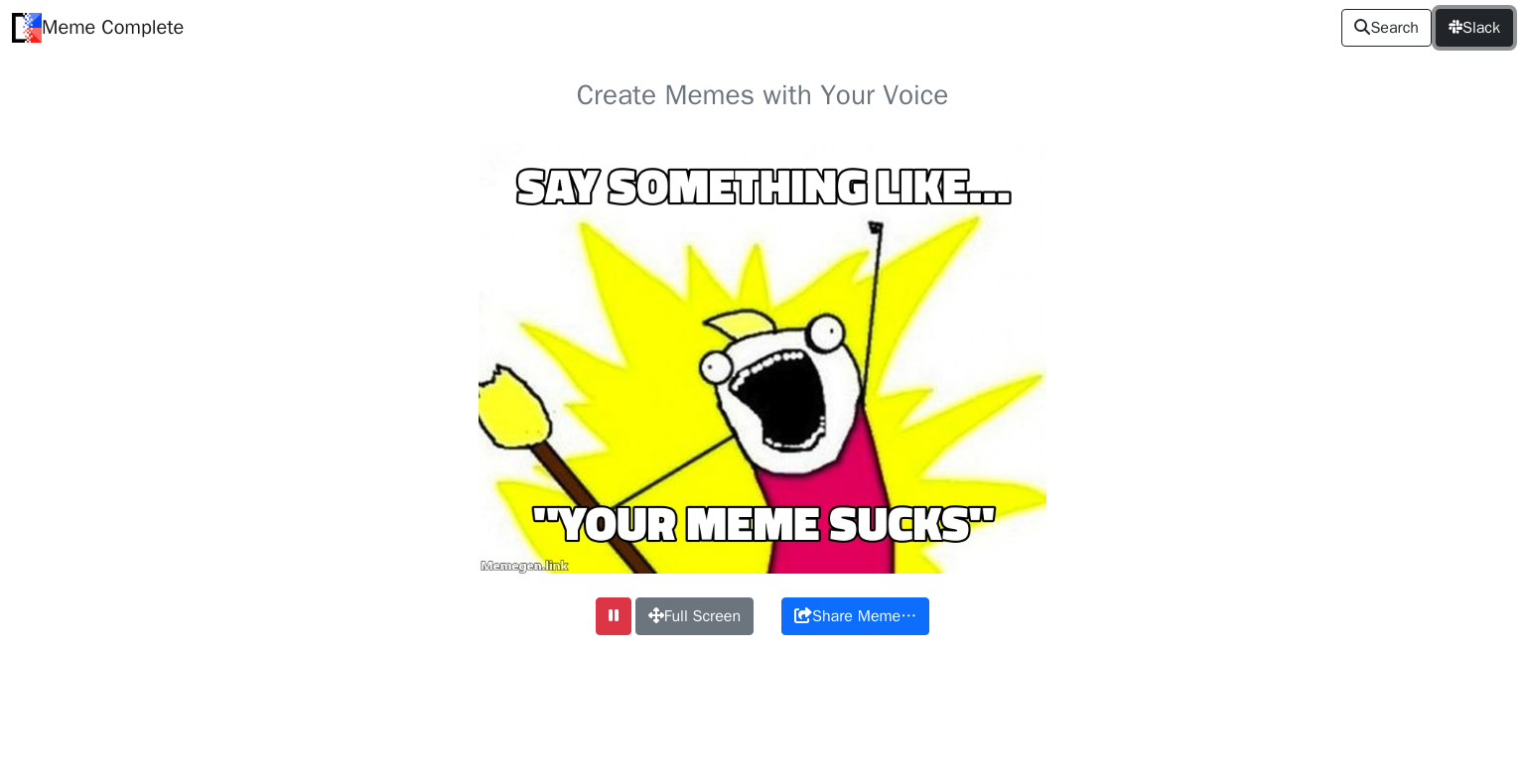 click on "Slack" at bounding box center (1474, 28) 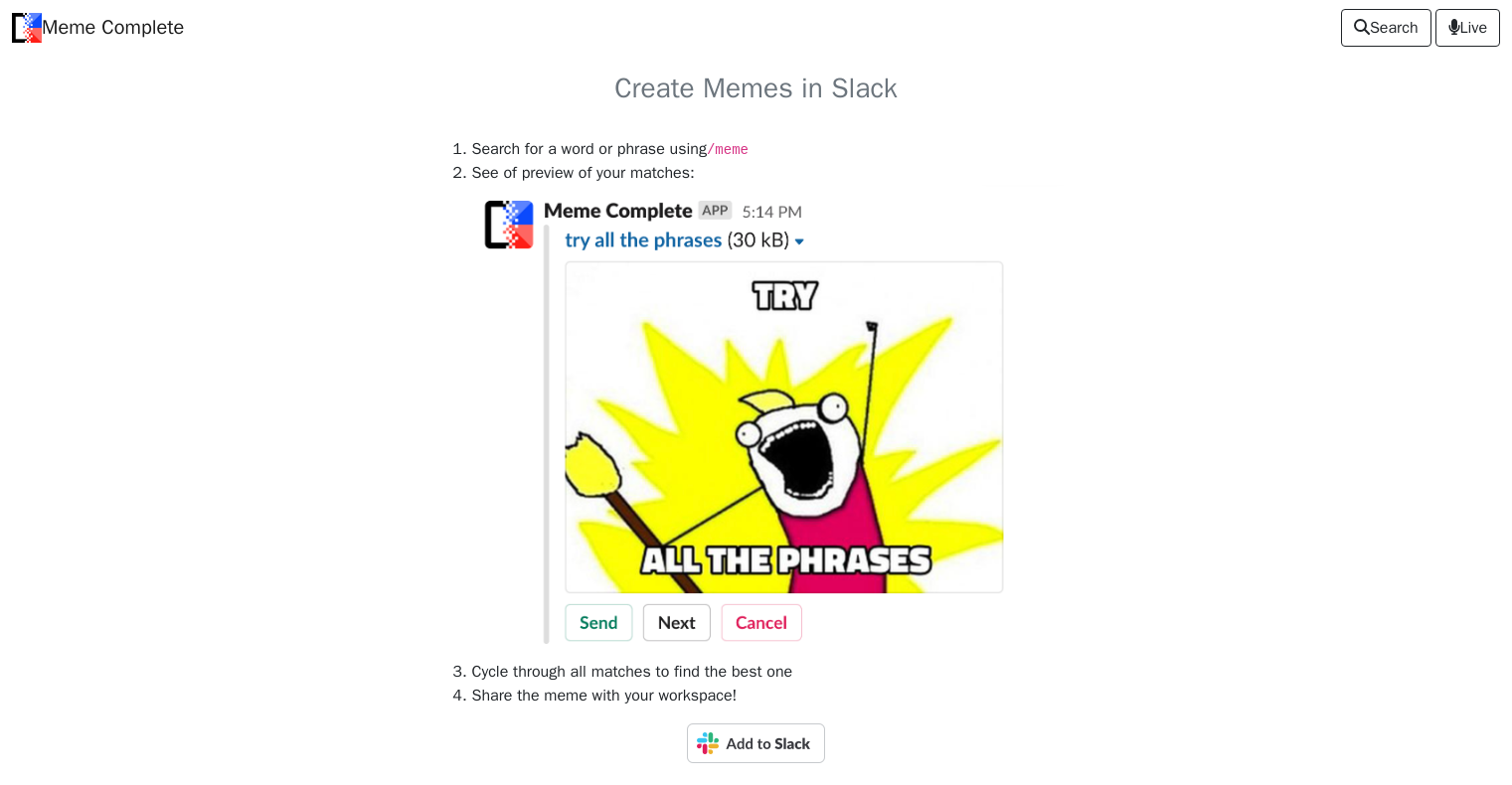 scroll, scrollTop: 0, scrollLeft: 0, axis: both 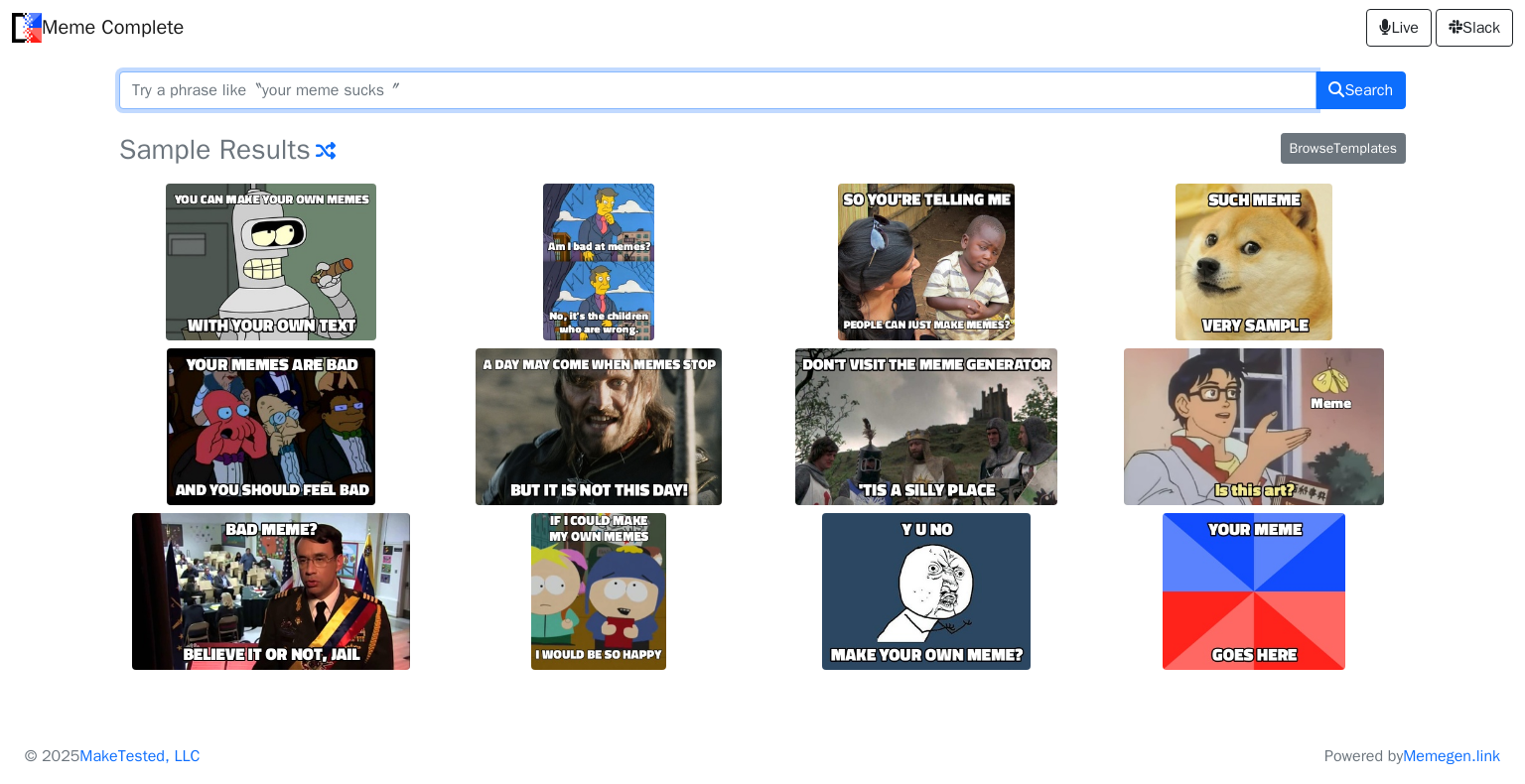 click at bounding box center (718, 90) 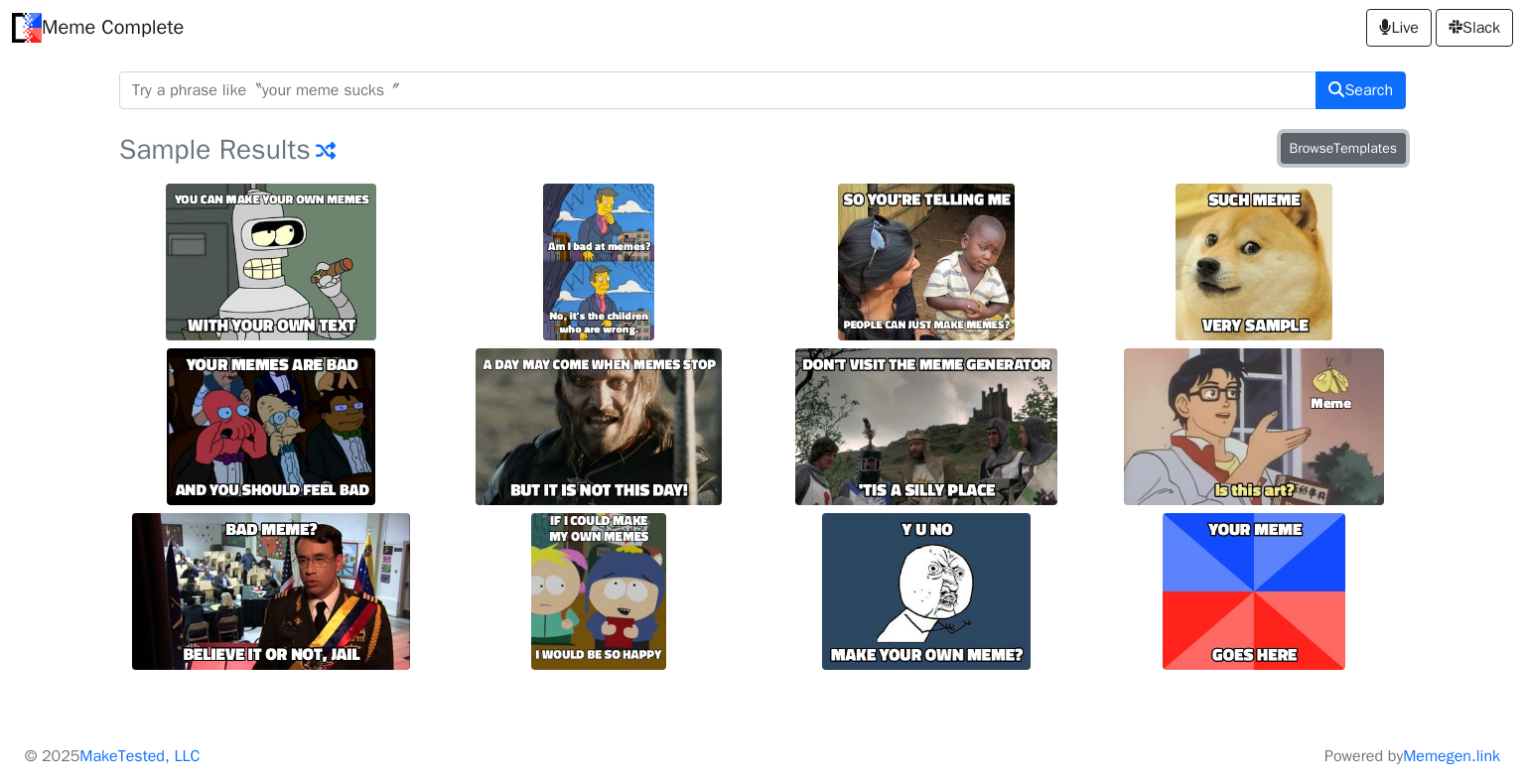 click on "Browse  Templates" at bounding box center (1343, 148) 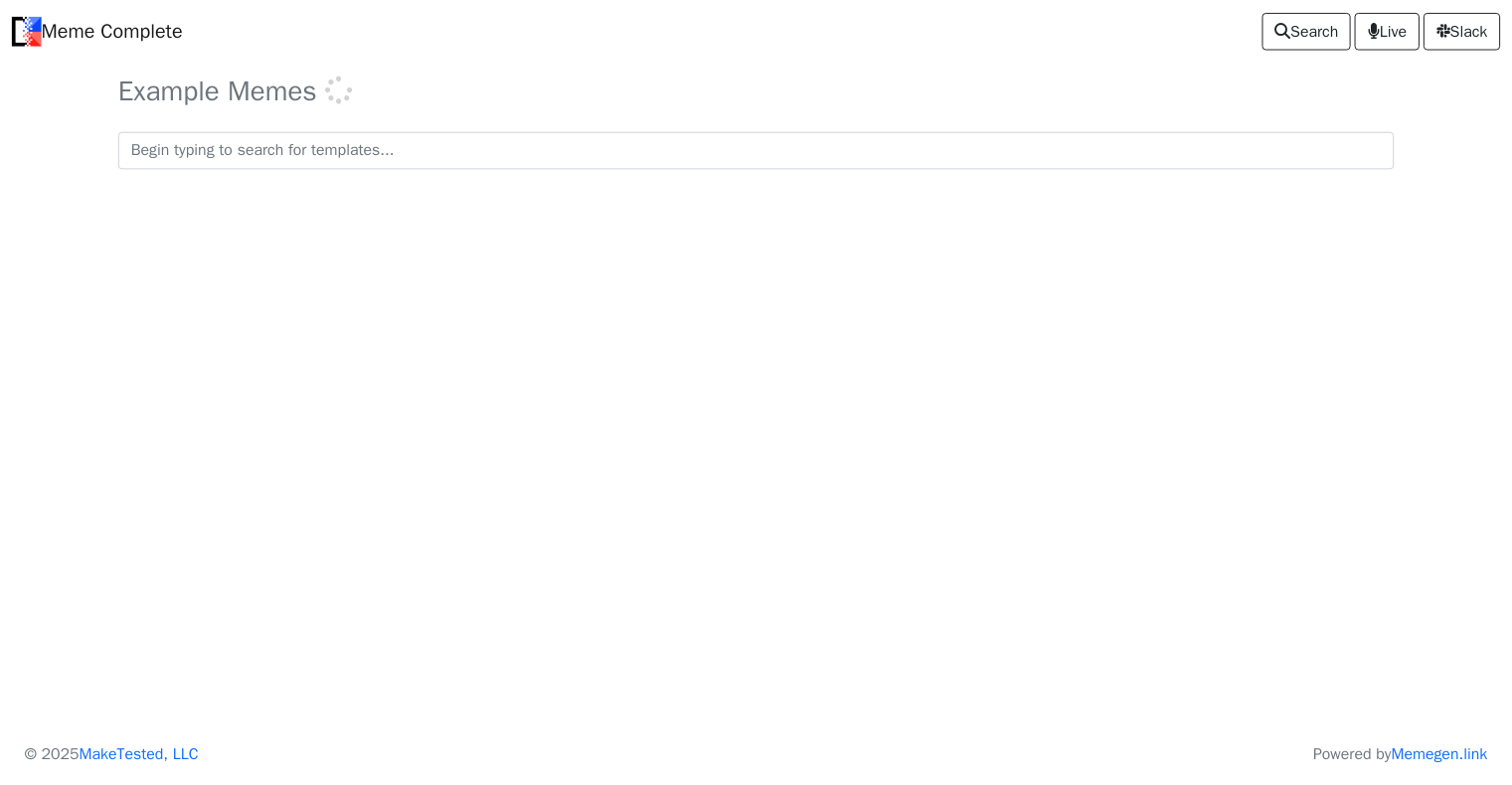 scroll, scrollTop: 0, scrollLeft: 0, axis: both 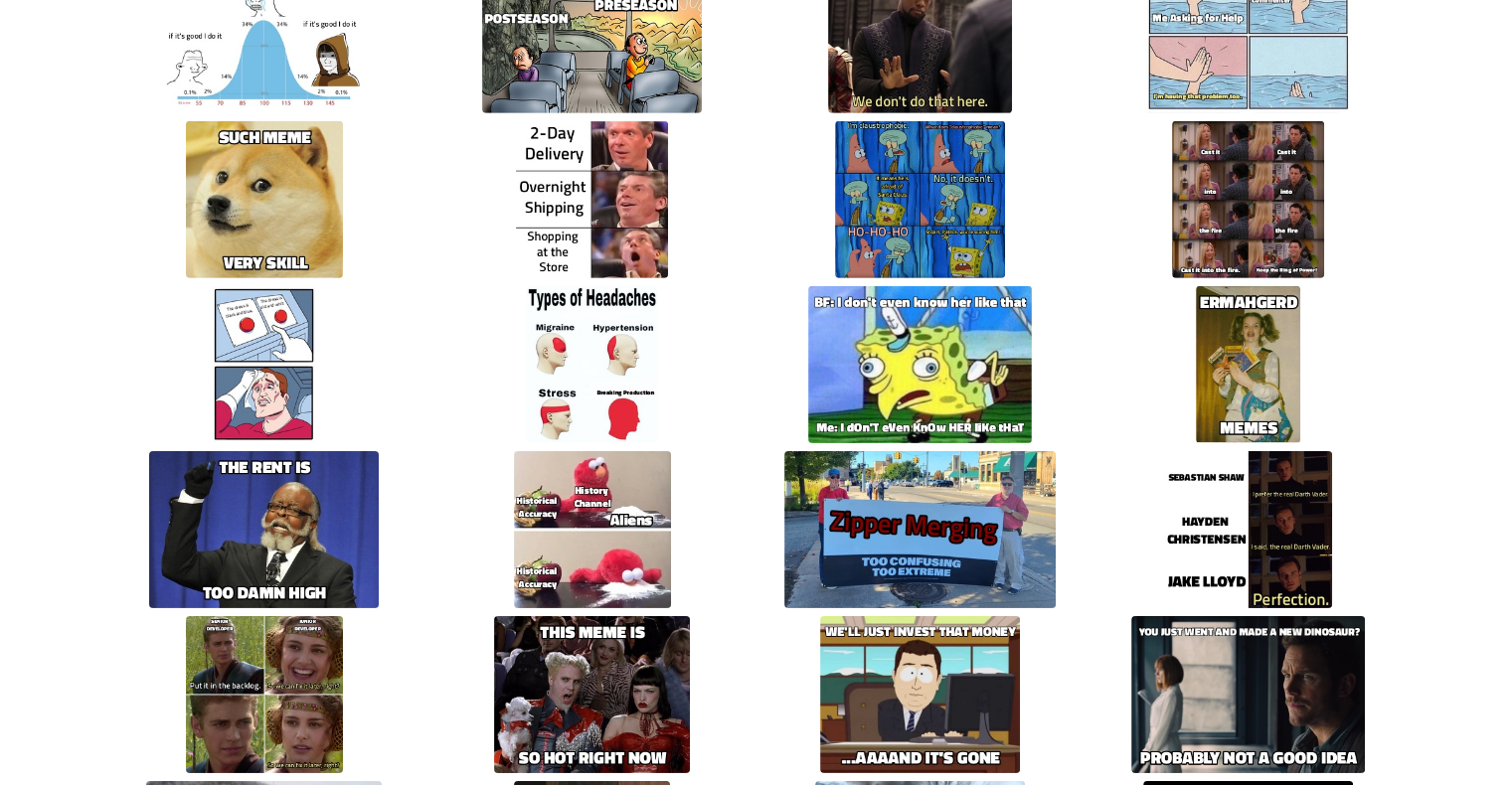 click at bounding box center [591, 200] 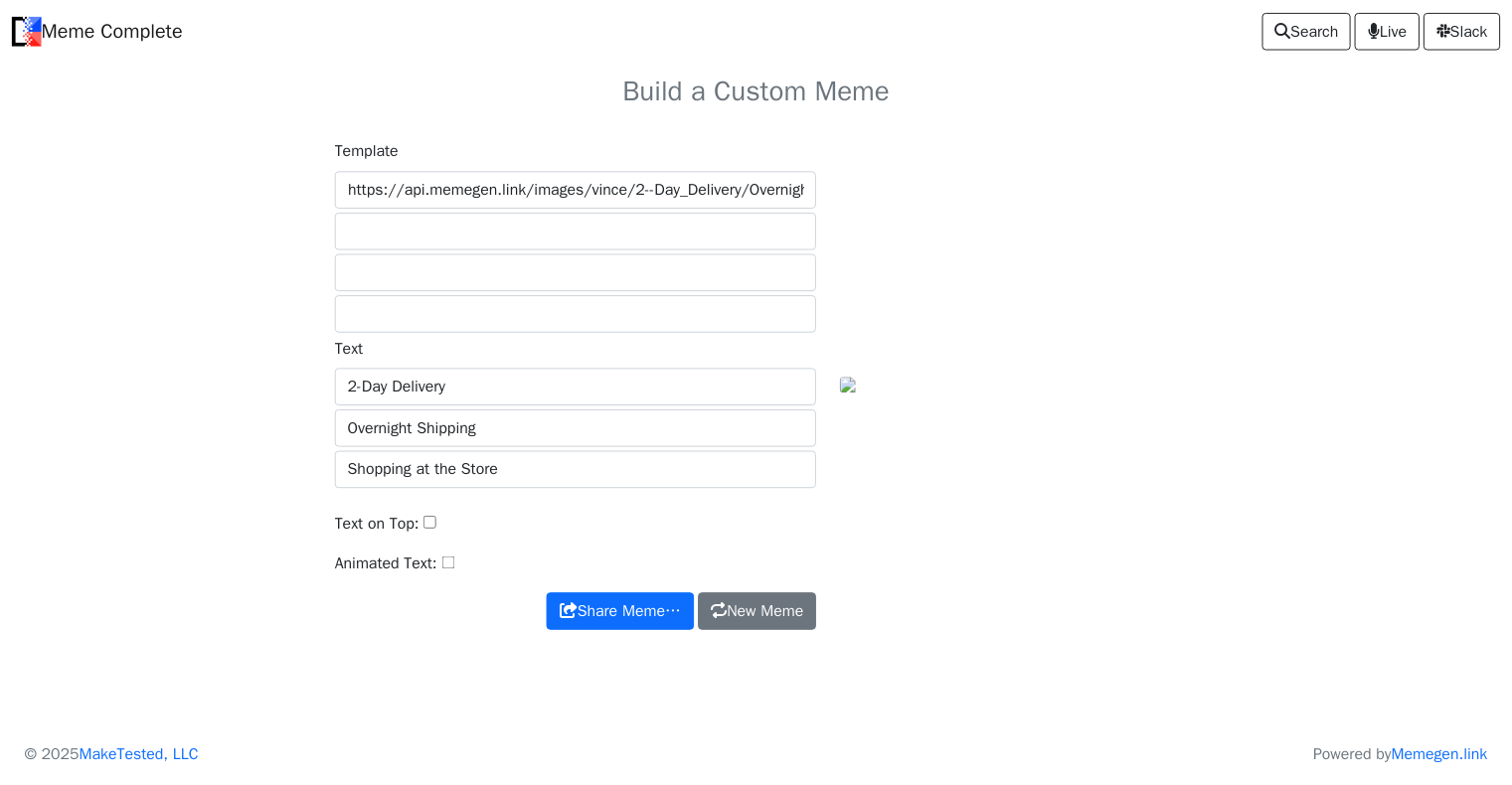 scroll, scrollTop: 0, scrollLeft: 0, axis: both 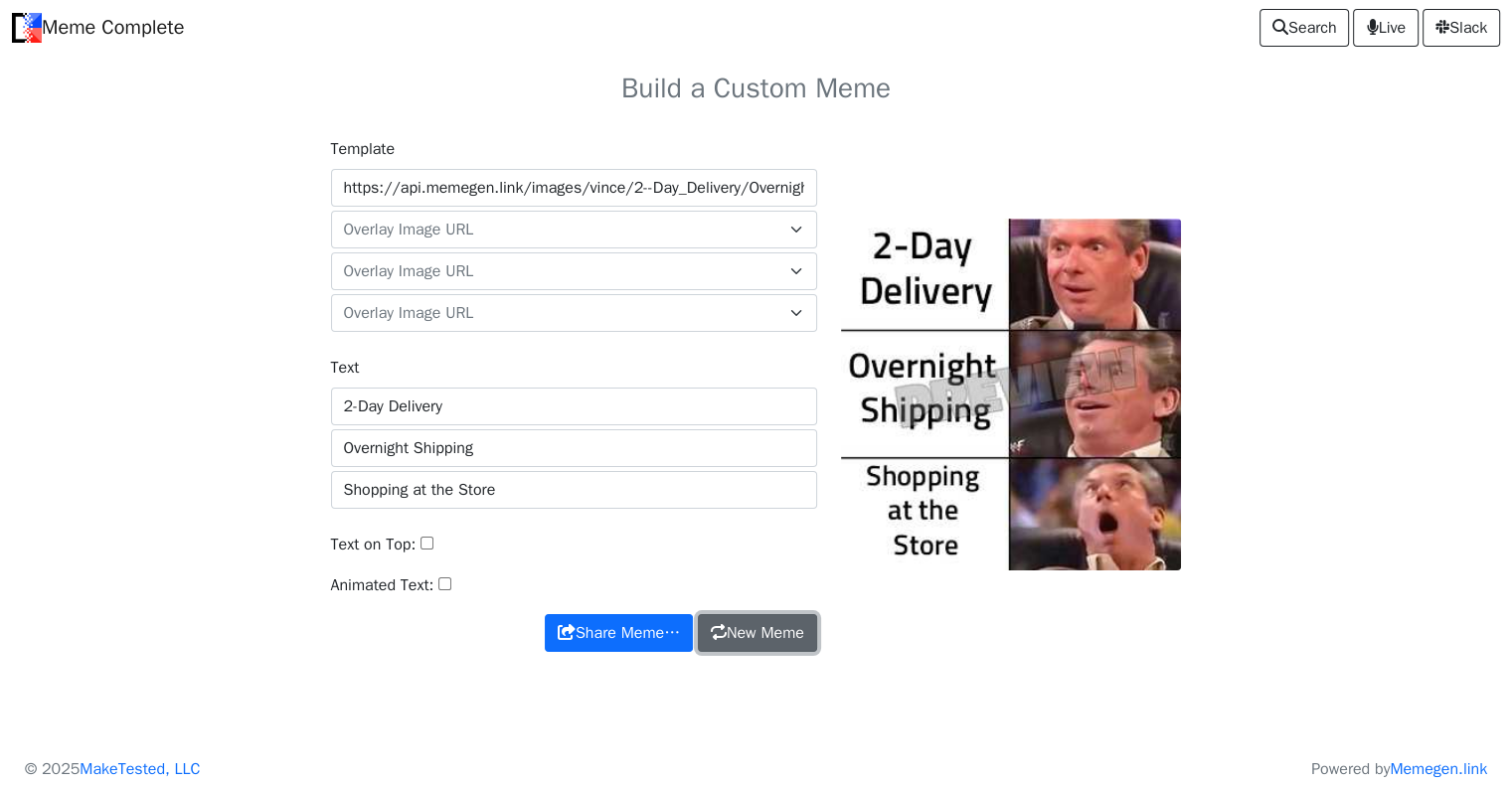click on "New Meme" at bounding box center [757, 633] 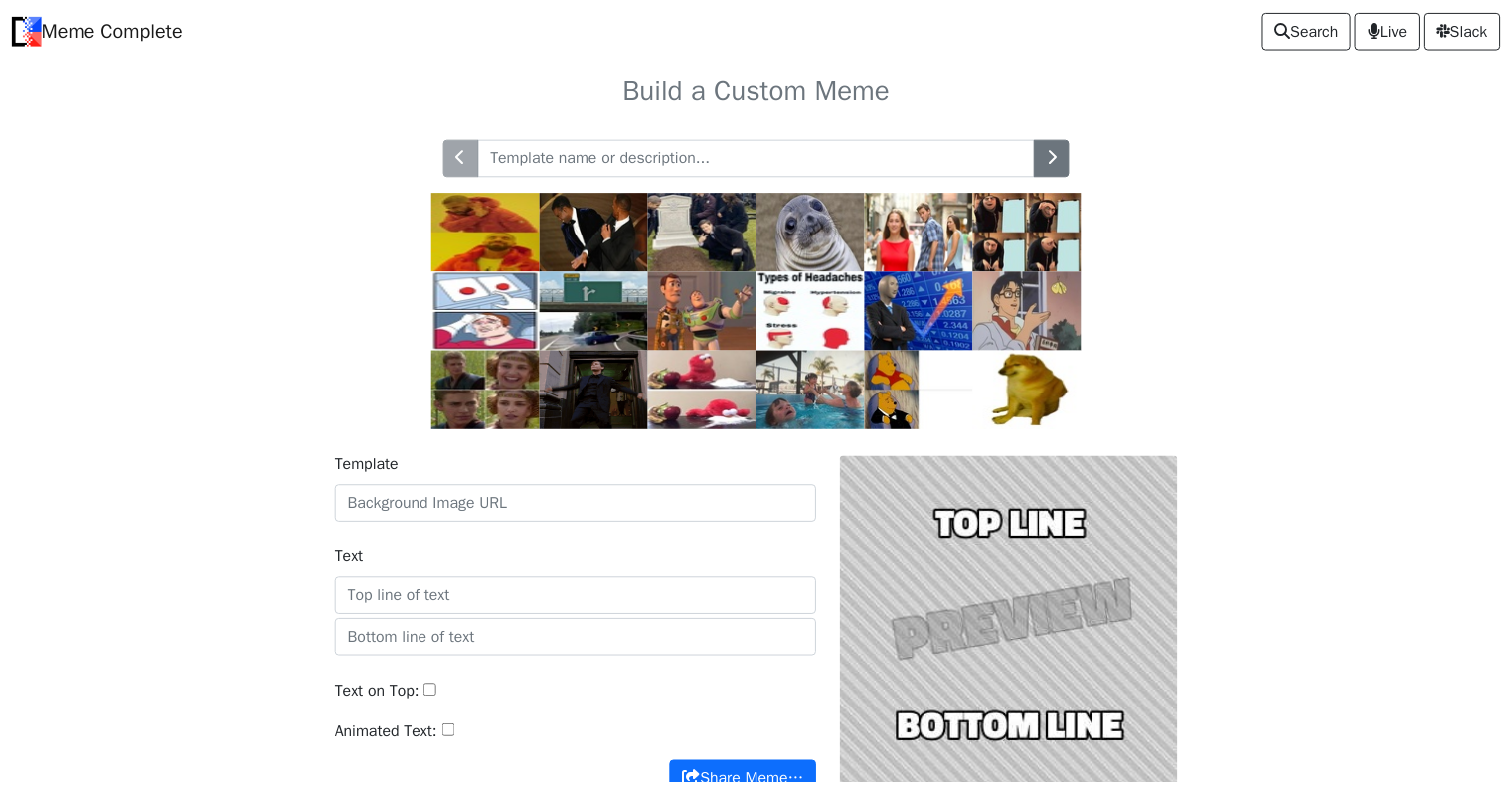 scroll, scrollTop: 0, scrollLeft: 0, axis: both 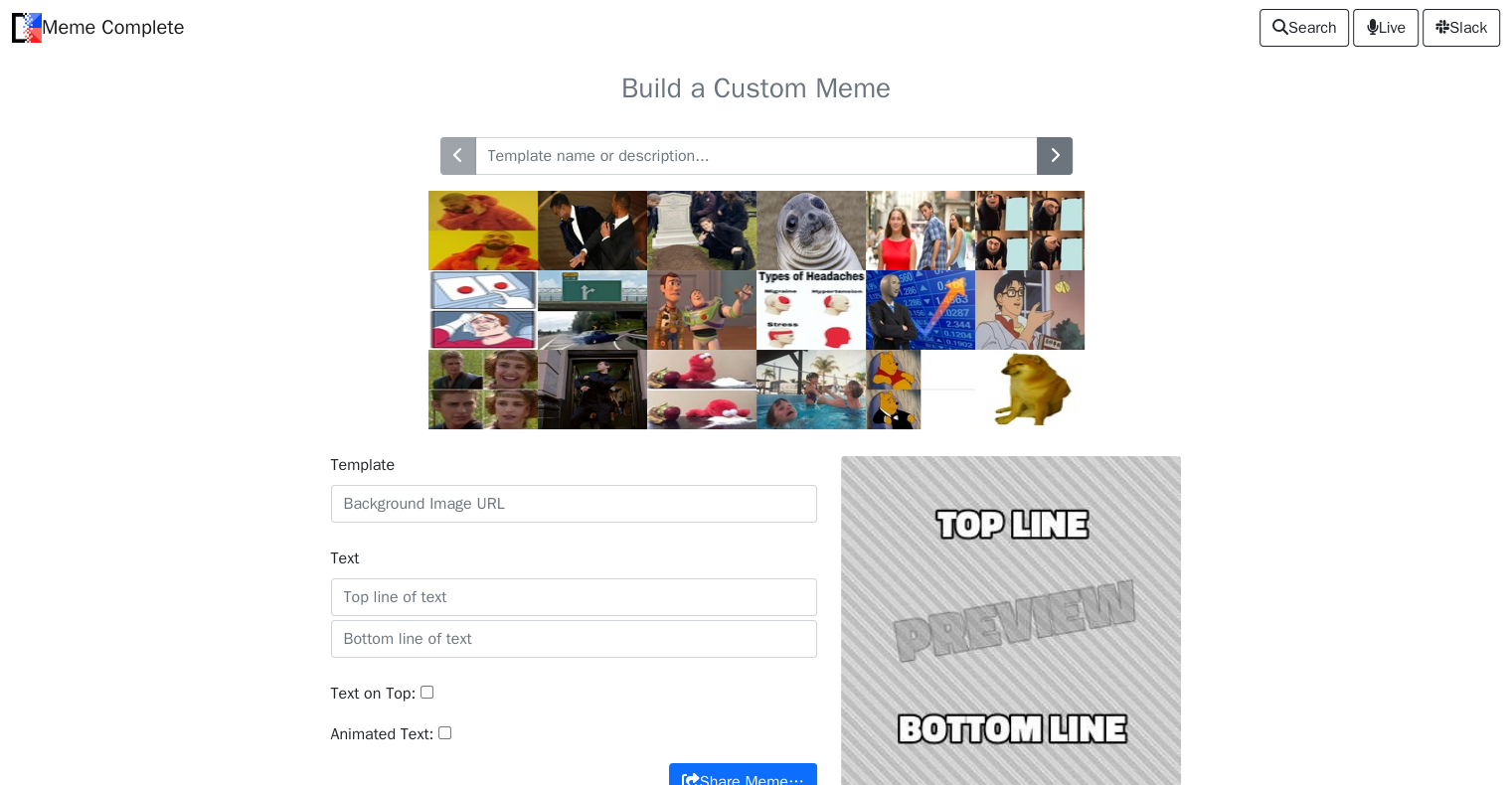 click at bounding box center (756, 156) 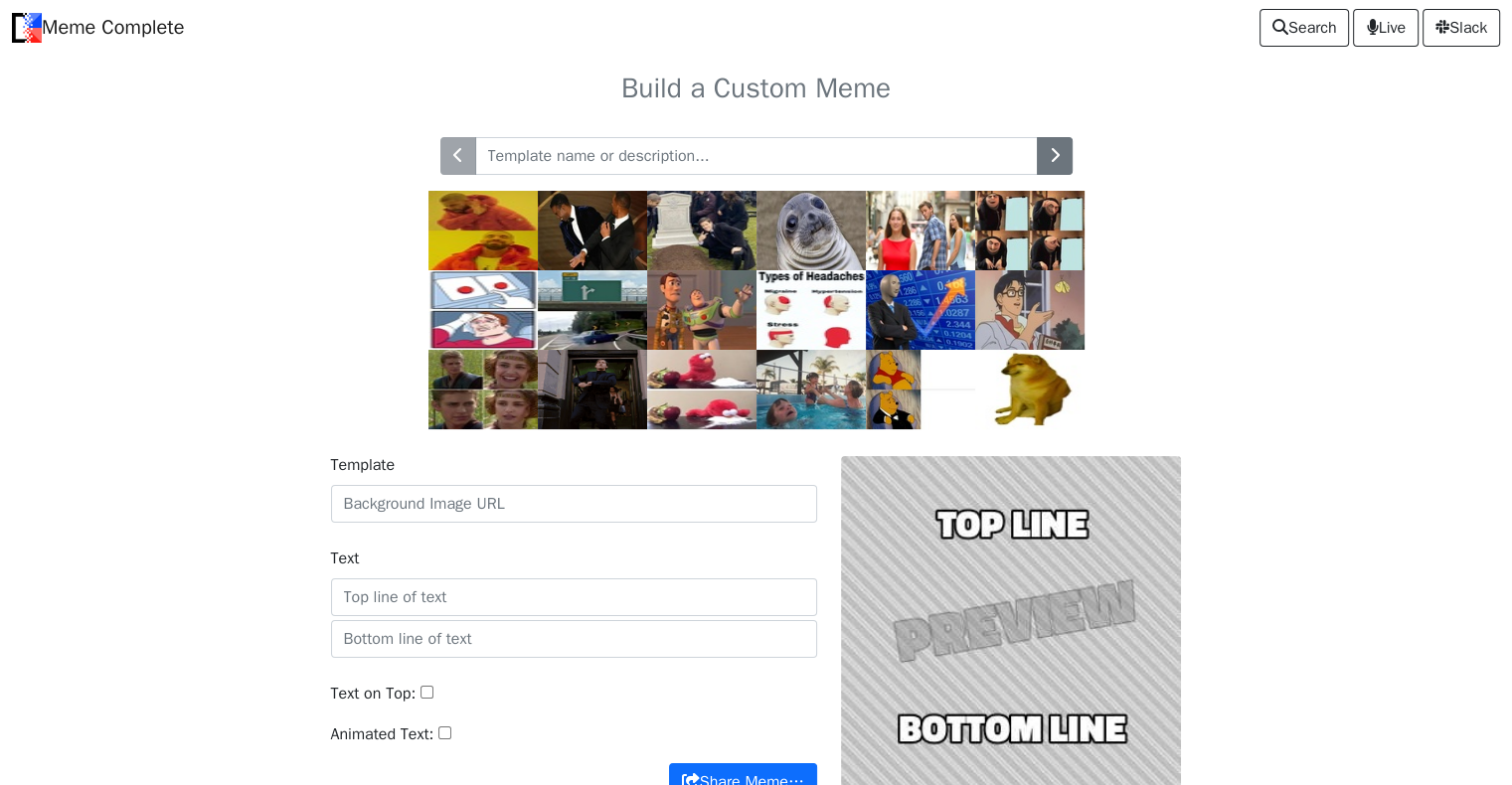 scroll, scrollTop: 40, scrollLeft: 0, axis: vertical 